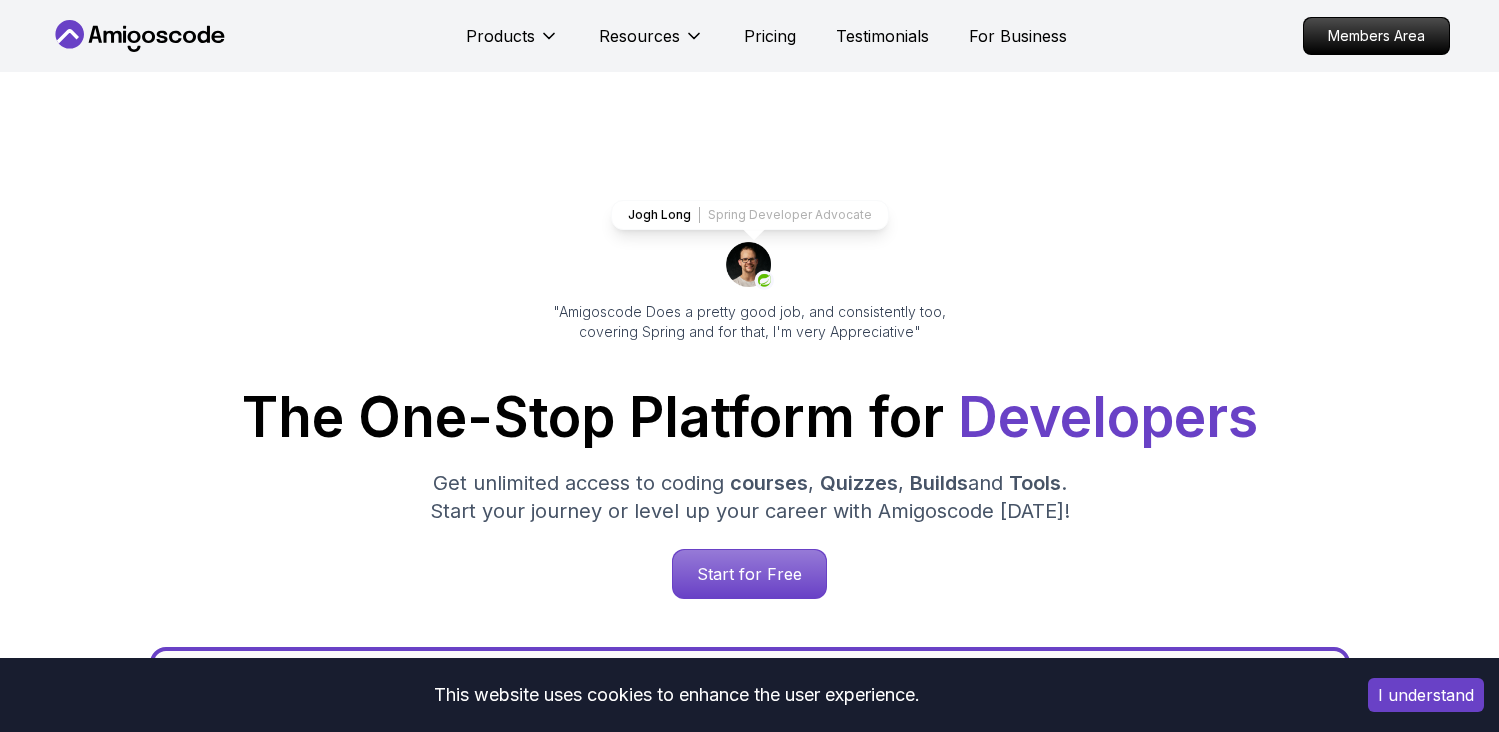 scroll, scrollTop: 0, scrollLeft: 0, axis: both 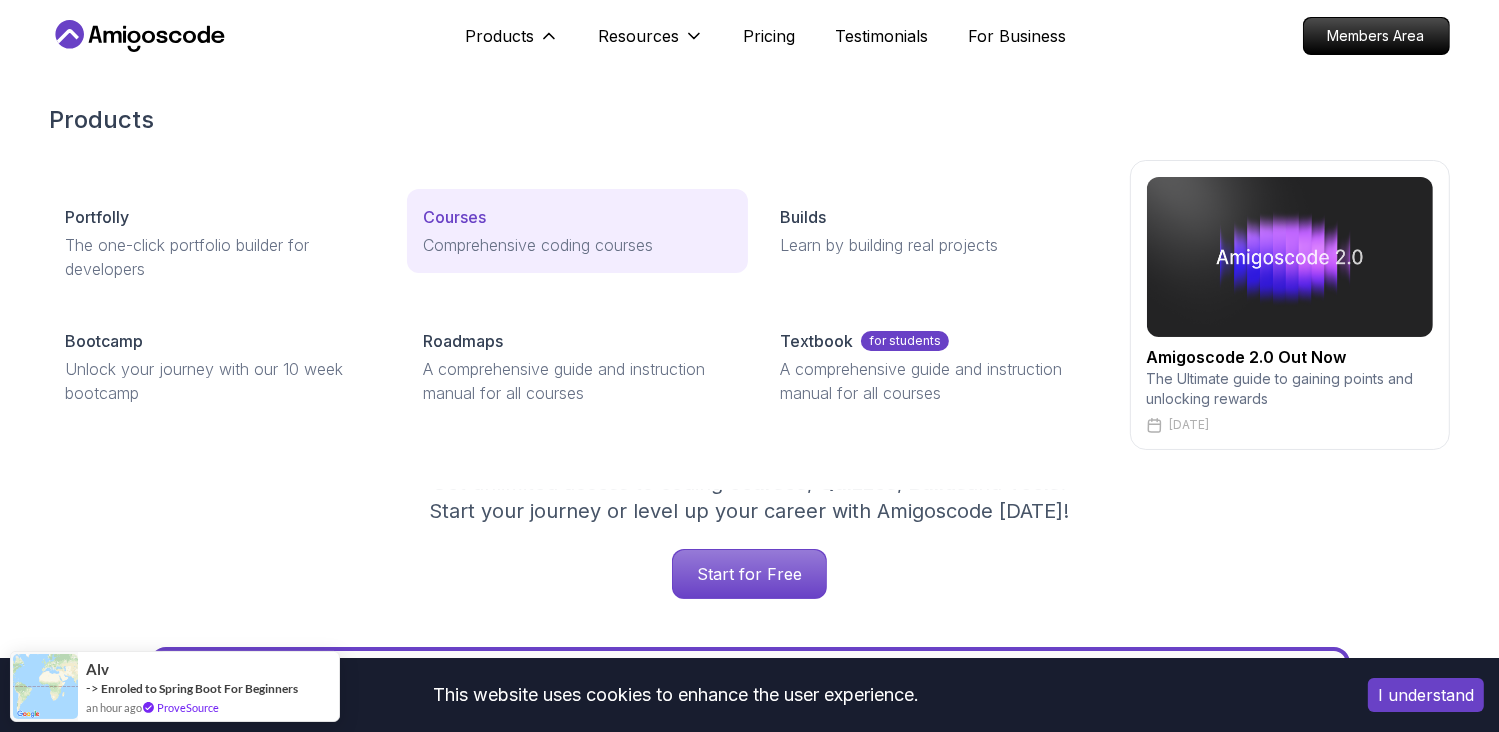 click on "Courses" at bounding box center [454, 217] 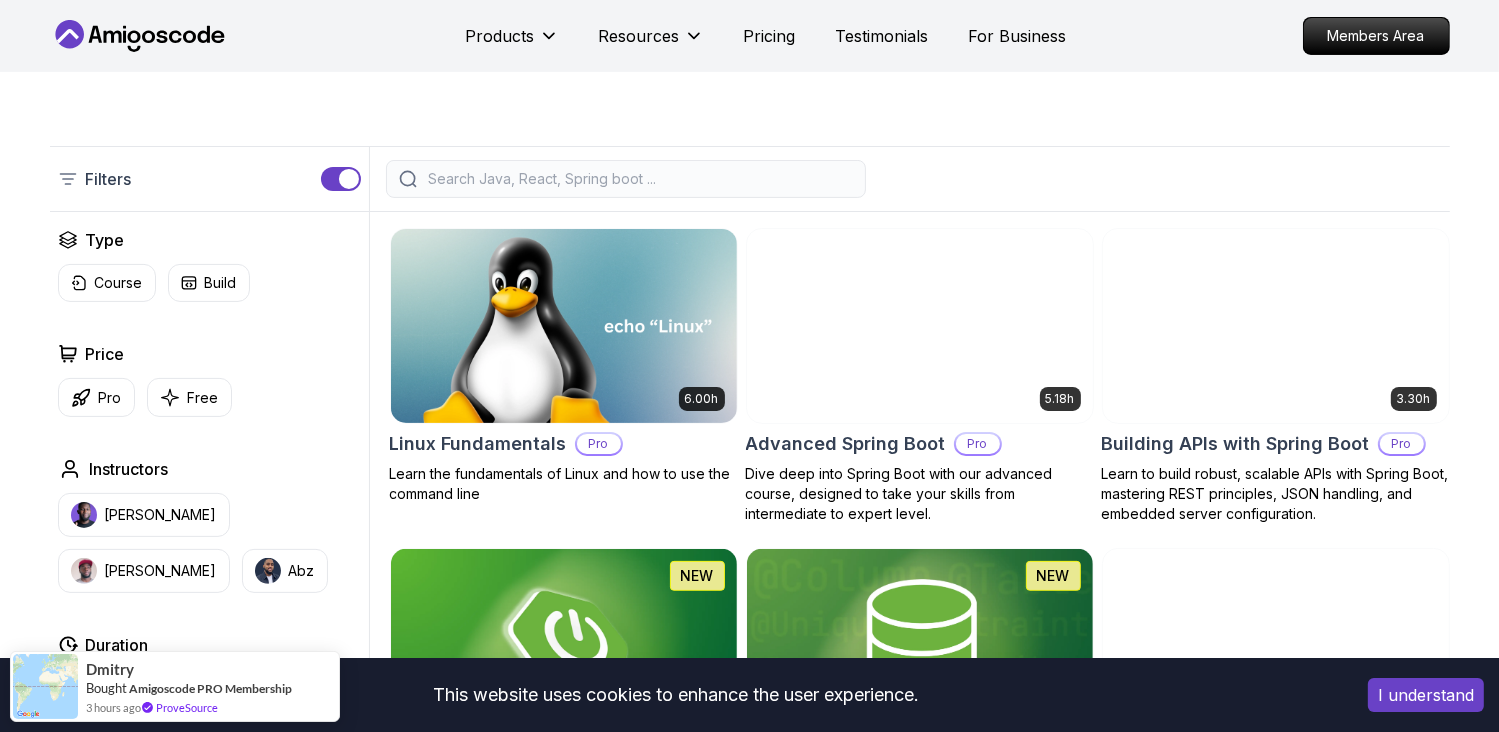 scroll, scrollTop: 500, scrollLeft: 0, axis: vertical 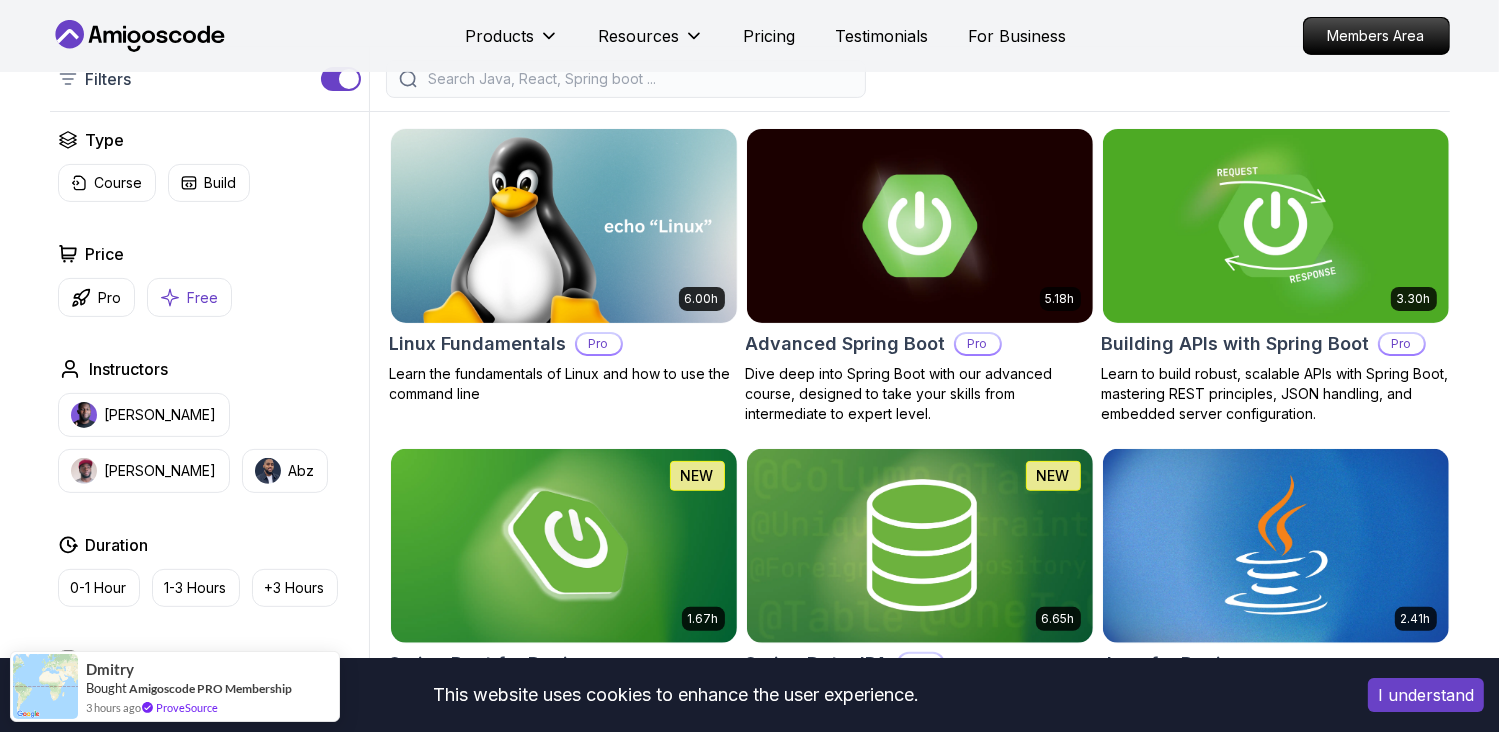 click on "Free" at bounding box center (203, 298) 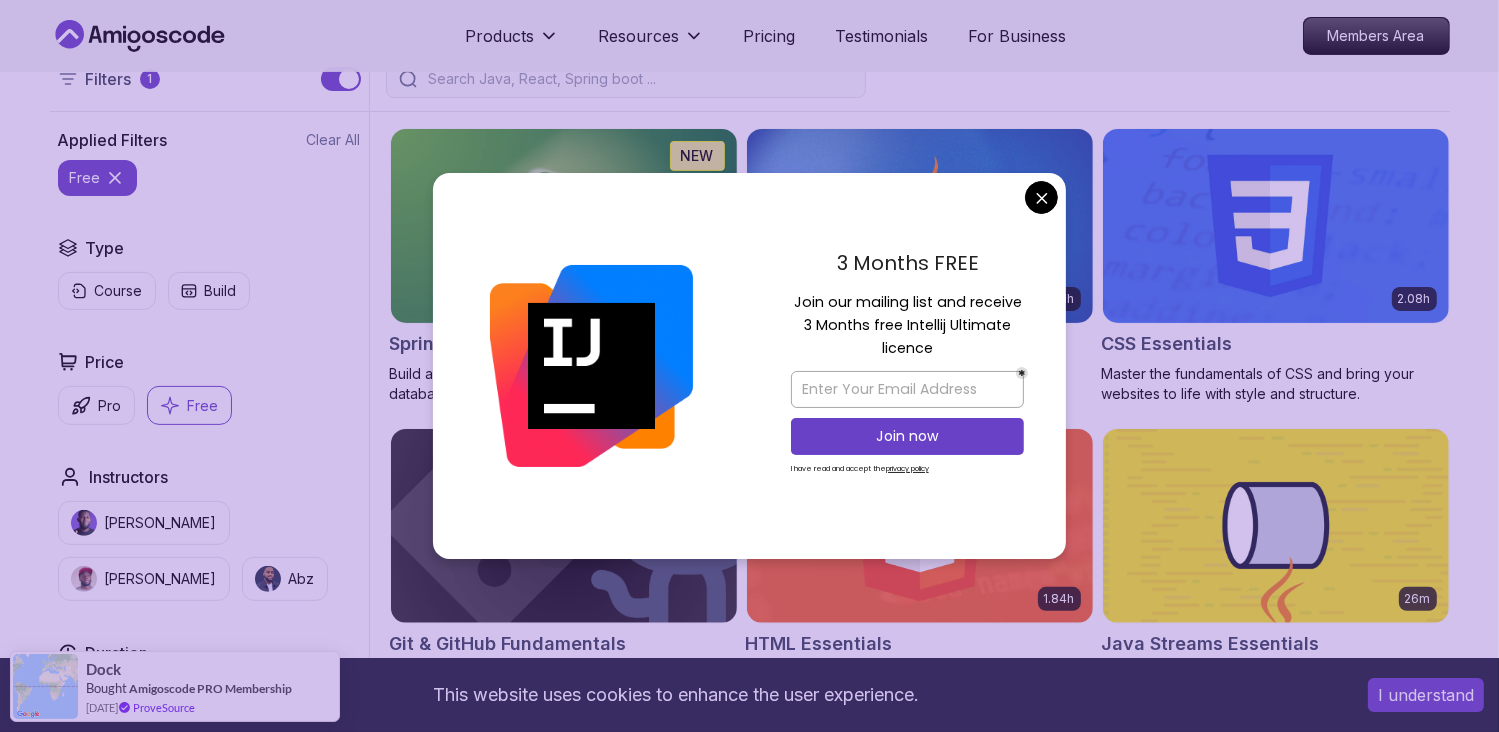 click on "This website uses cookies to enhance the user experience. I understand Products Resources Pricing Testimonials For Business Members Area Products Resources Pricing Testimonials For Business Members Area All Courses Learn Java, Spring Boot, DevOps & More with Amigoscode Premium Courses Master in-demand skills like Java, Spring Boot, DevOps, React, and more through hands-on, expert-led courses. Advance your software development career with real-world projects and practical learning. Filters 1 Filters 1 Applied Filters Clear All free Type Course Build Price Pro Free Instructors [PERSON_NAME] [PERSON_NAME] Duration 0-1 Hour 1-3 Hours +3 Hours Track Front End Back End Dev Ops Full Stack Level Junior Mid-level Senior 1.67h NEW Spring Boot for Beginners Build a CRUD API with Spring Boot and PostgreSQL database using Spring Data JPA and Spring AI 2.41h Java for Beginners Beginner-friendly Java course for essential programming skills and application development 2.08h CSS Essentials Git & GitHub Fundamentals 1.84h 26m 38m" at bounding box center (749, 2506) 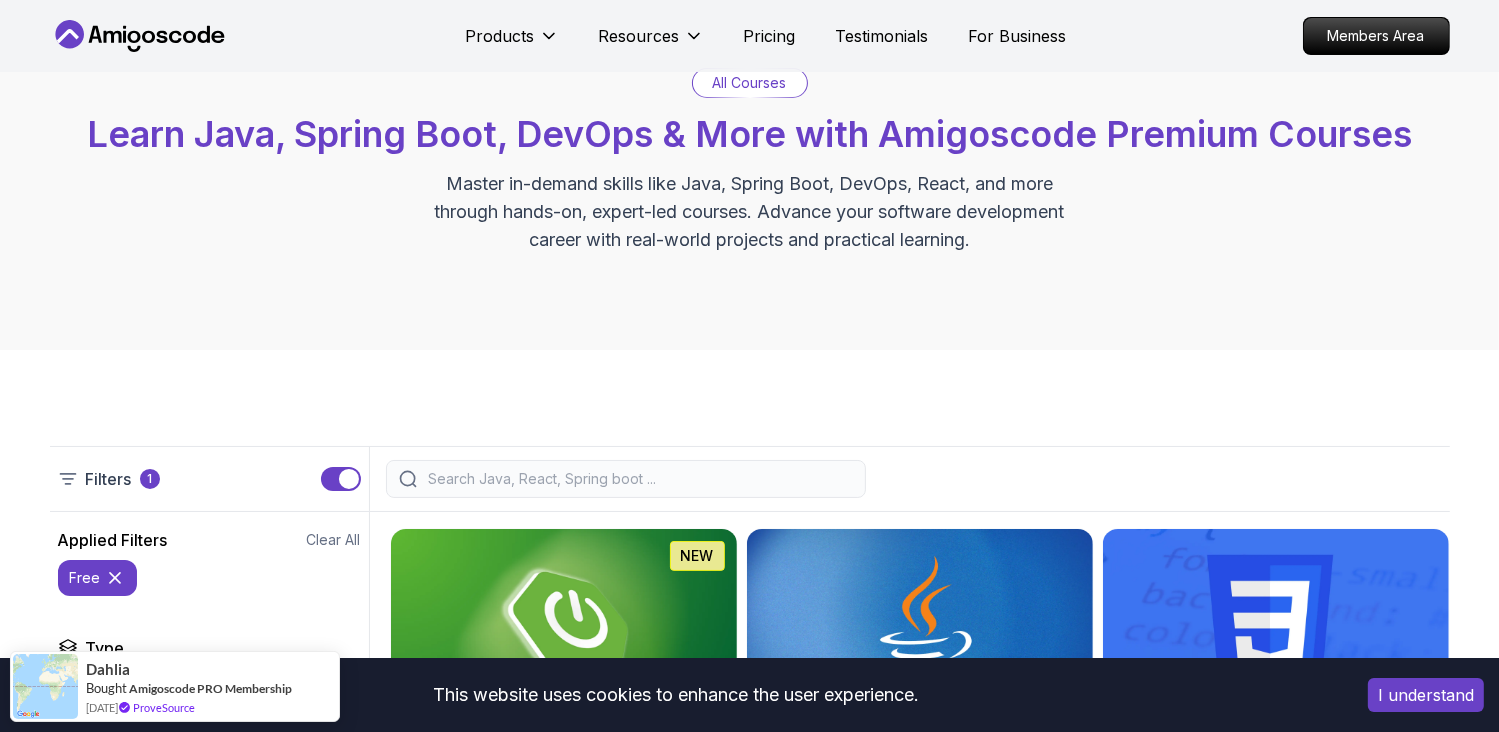 scroll, scrollTop: 500, scrollLeft: 0, axis: vertical 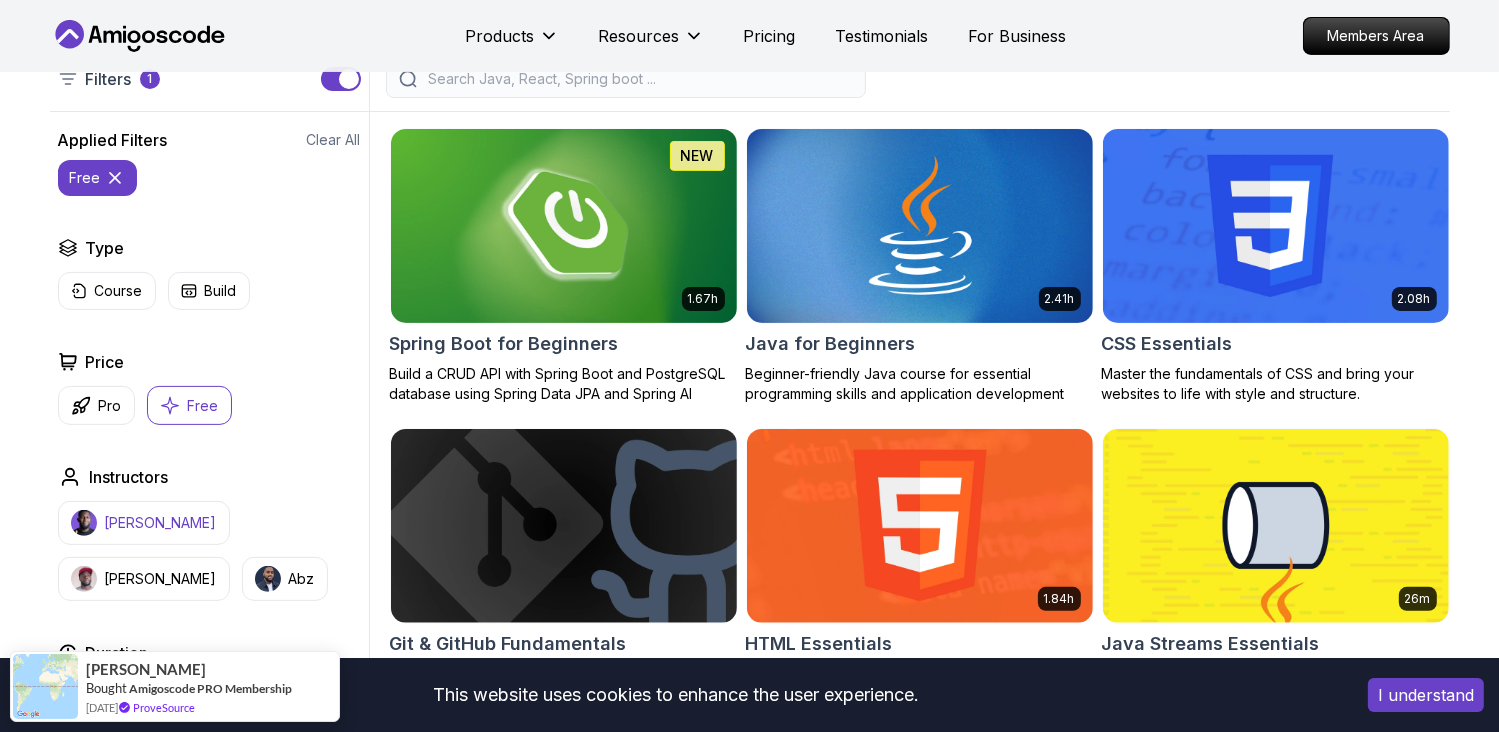 click on "[PERSON_NAME]" at bounding box center (161, 523) 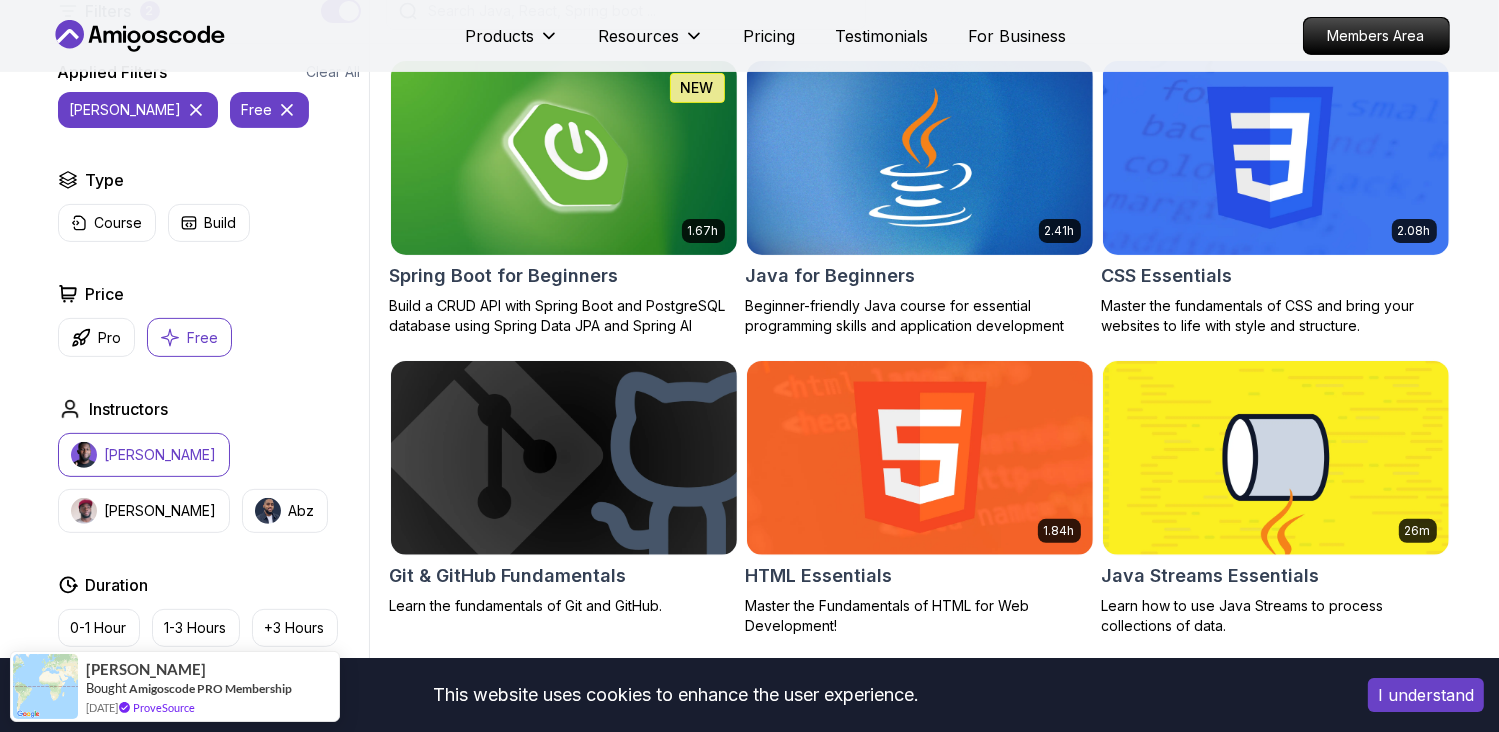 scroll, scrollTop: 600, scrollLeft: 0, axis: vertical 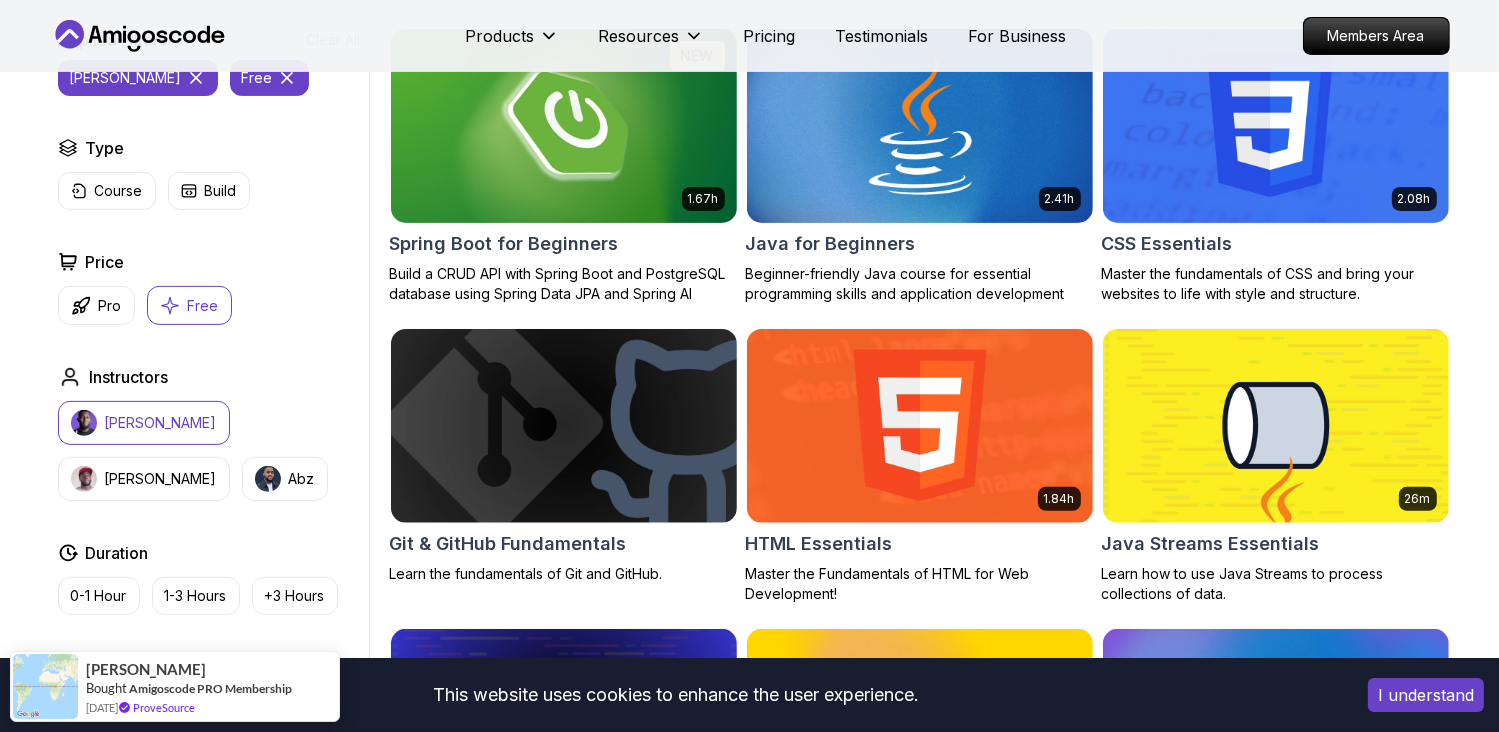 click on "[PERSON_NAME]" at bounding box center (161, 423) 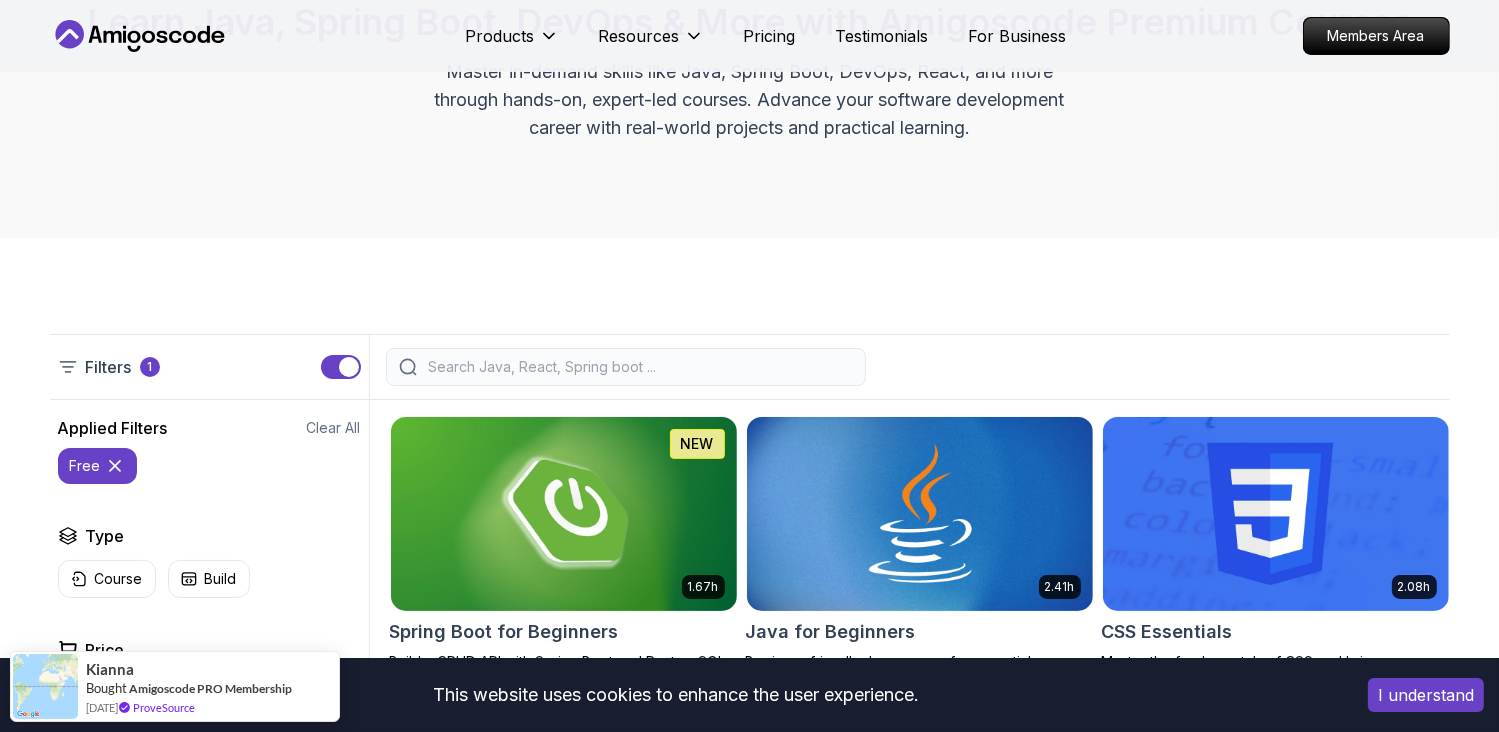 scroll, scrollTop: 300, scrollLeft: 0, axis: vertical 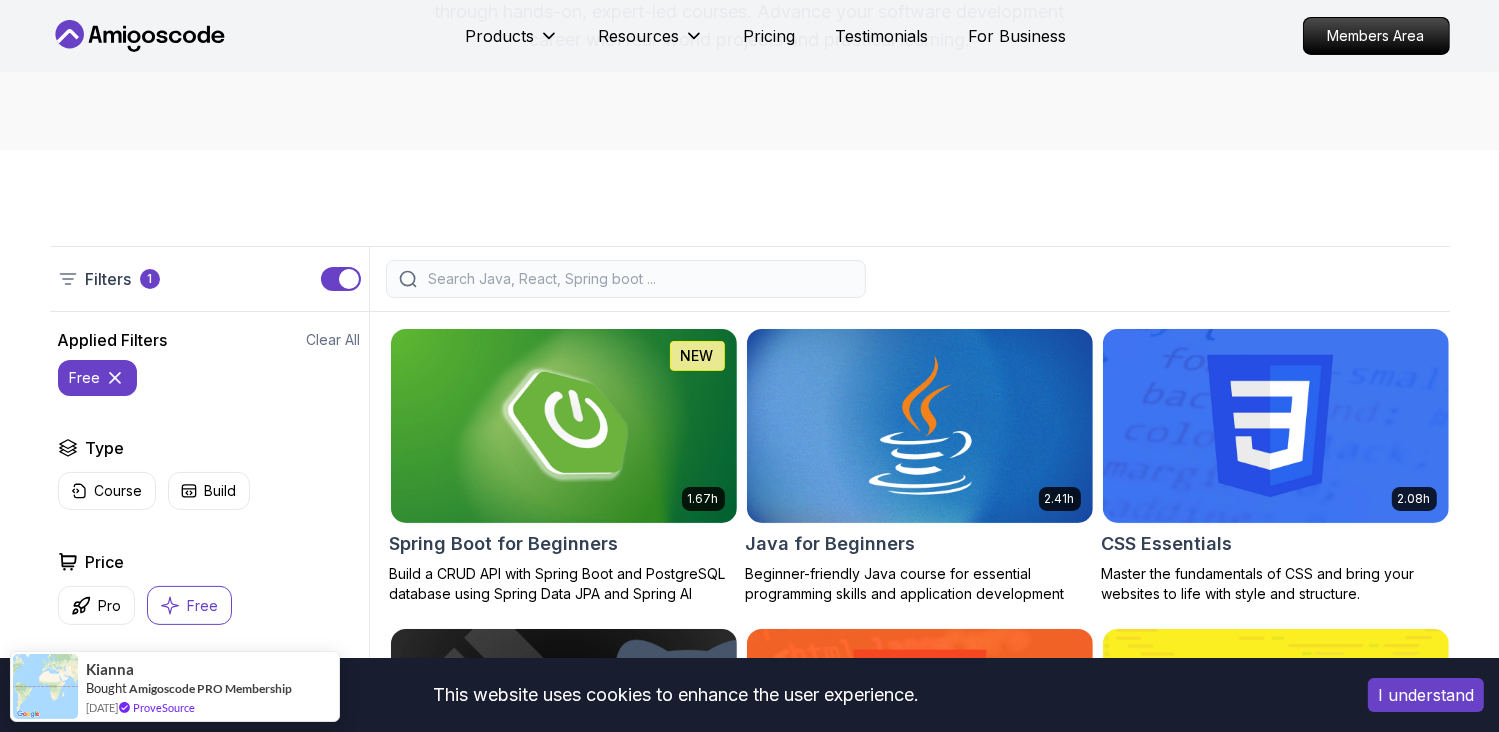 click 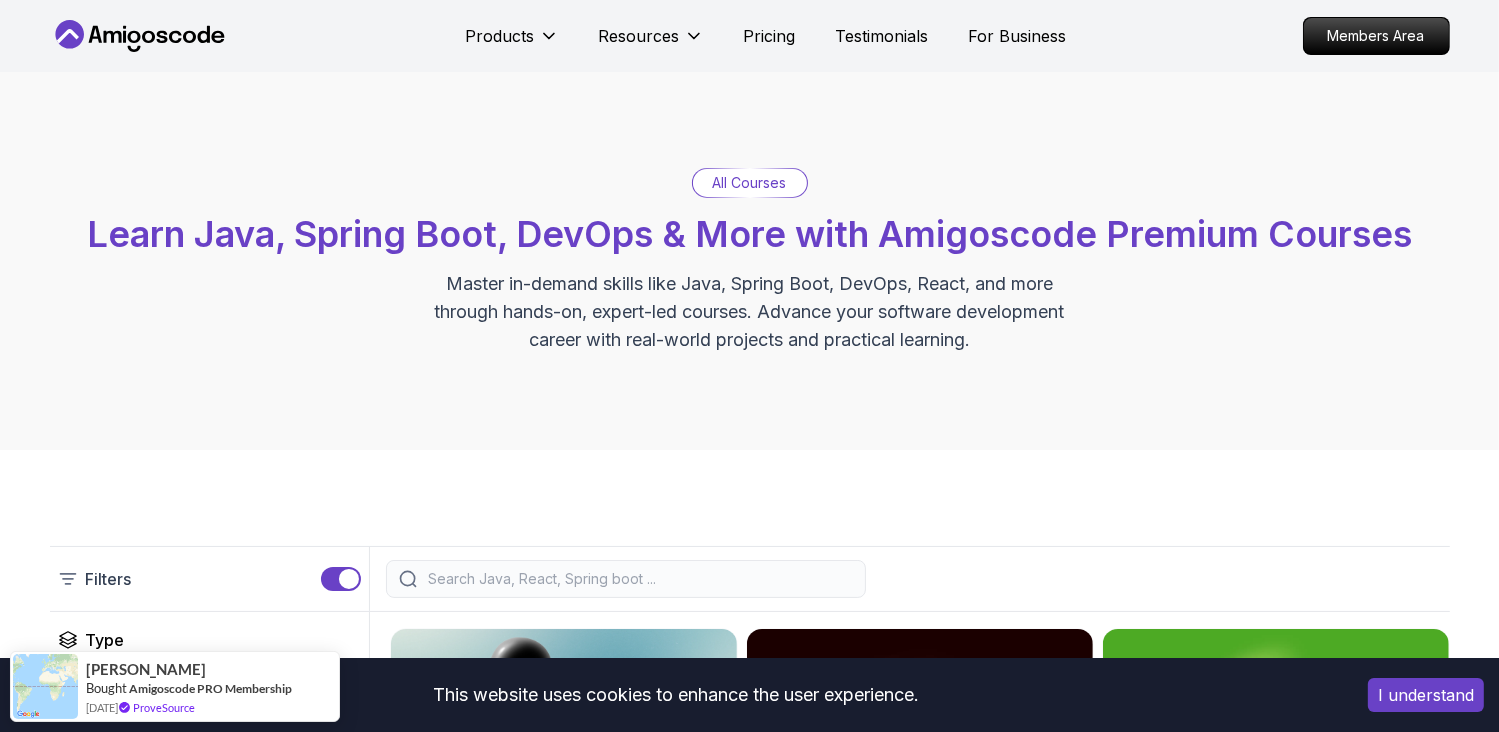 scroll, scrollTop: 400, scrollLeft: 0, axis: vertical 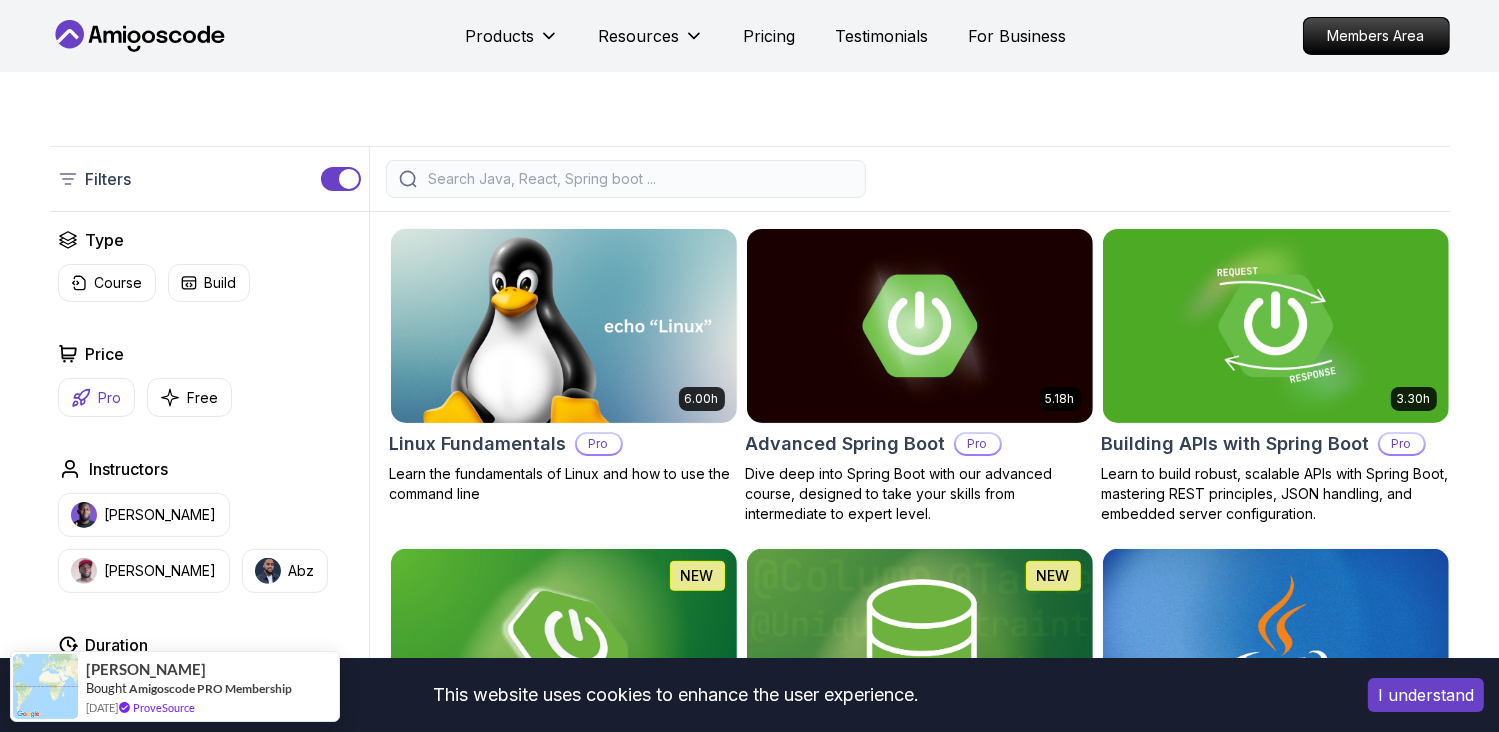 click on "Pro" at bounding box center (110, 398) 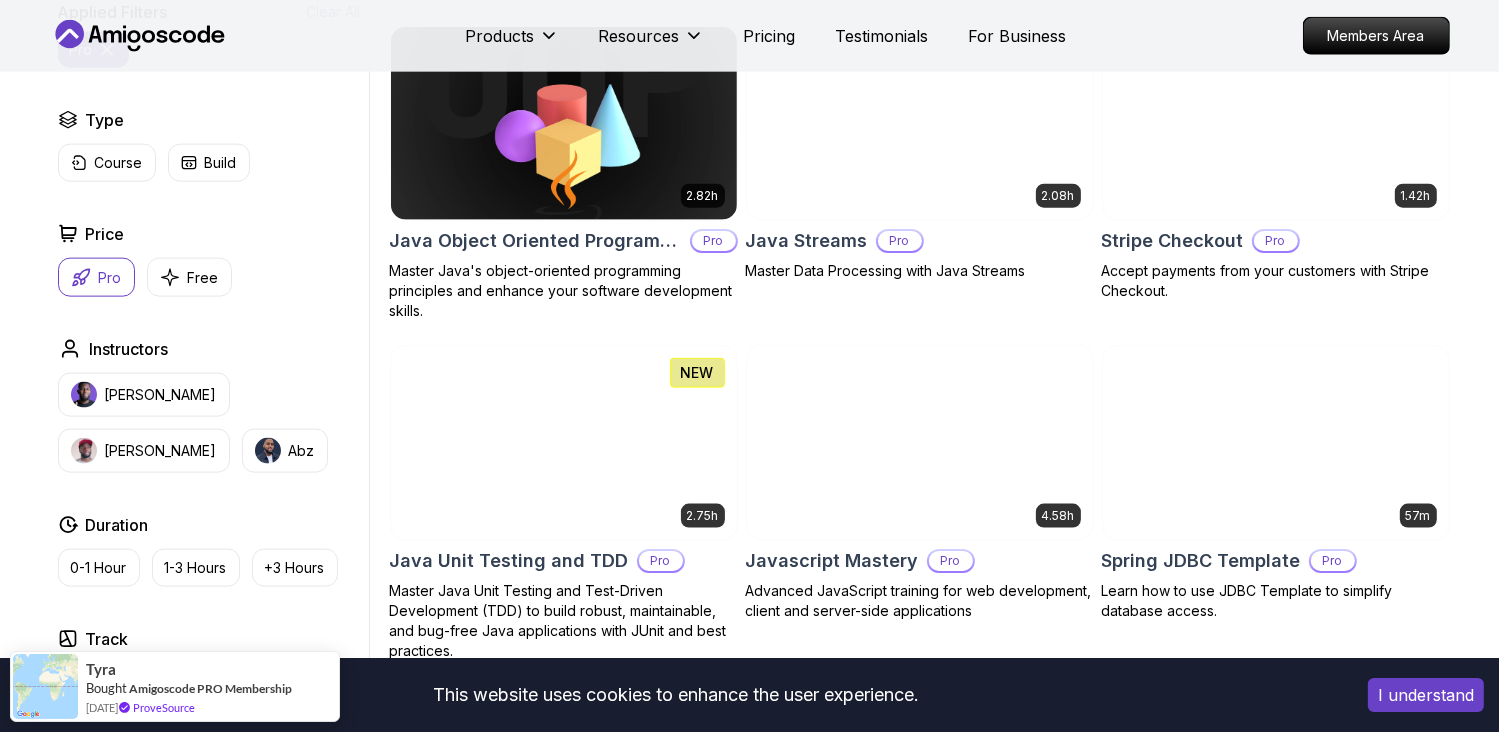 scroll, scrollTop: 2300, scrollLeft: 0, axis: vertical 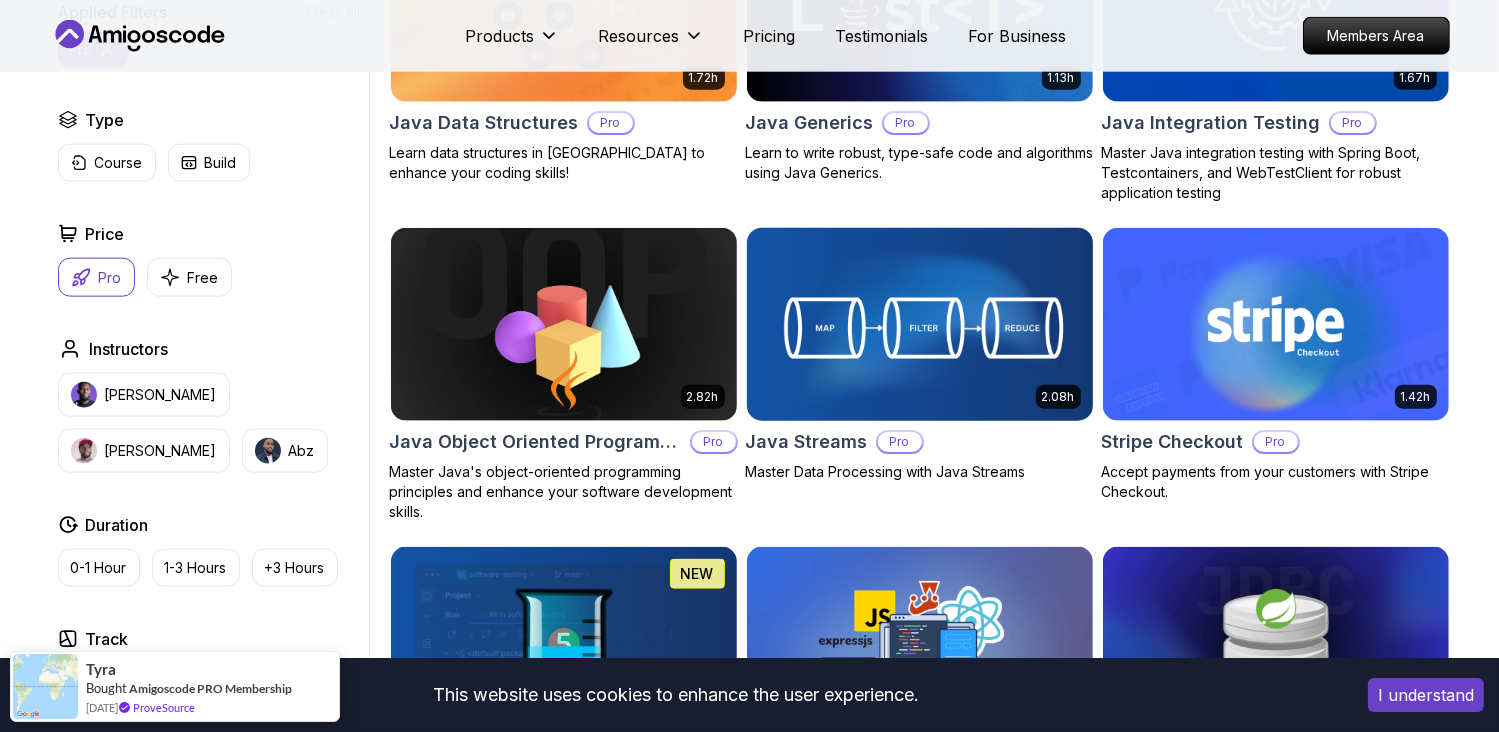click at bounding box center [919, 324] 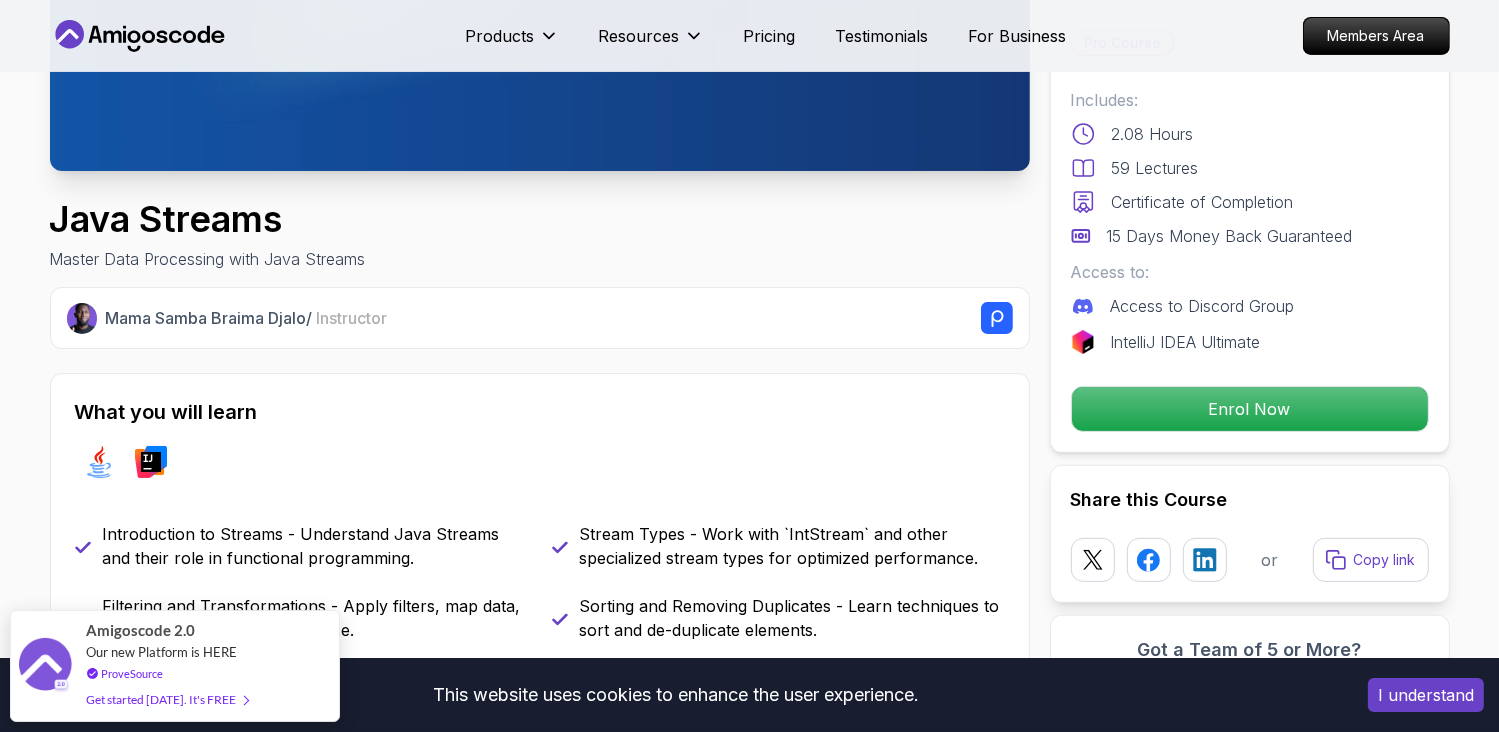 scroll, scrollTop: 0, scrollLeft: 0, axis: both 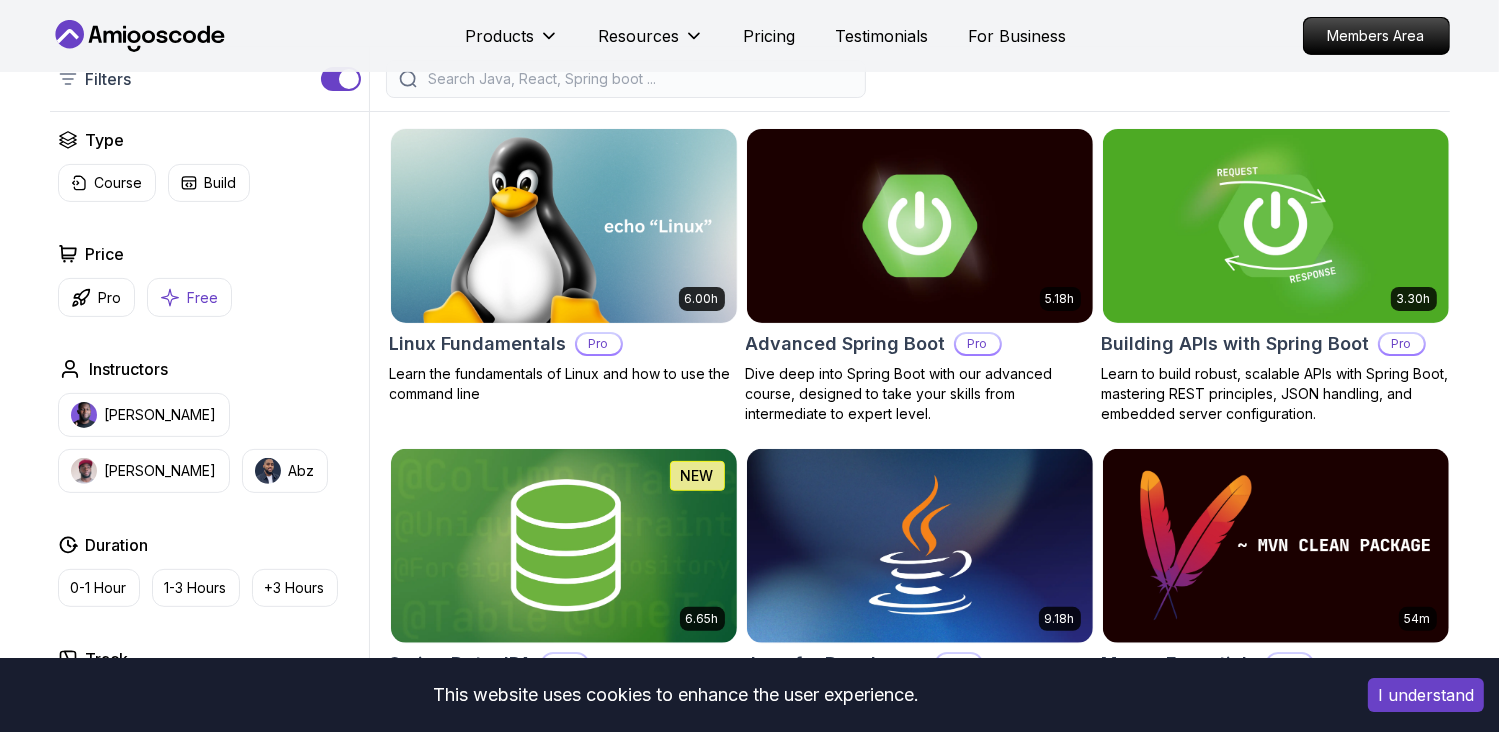 click on "Free" at bounding box center (203, 298) 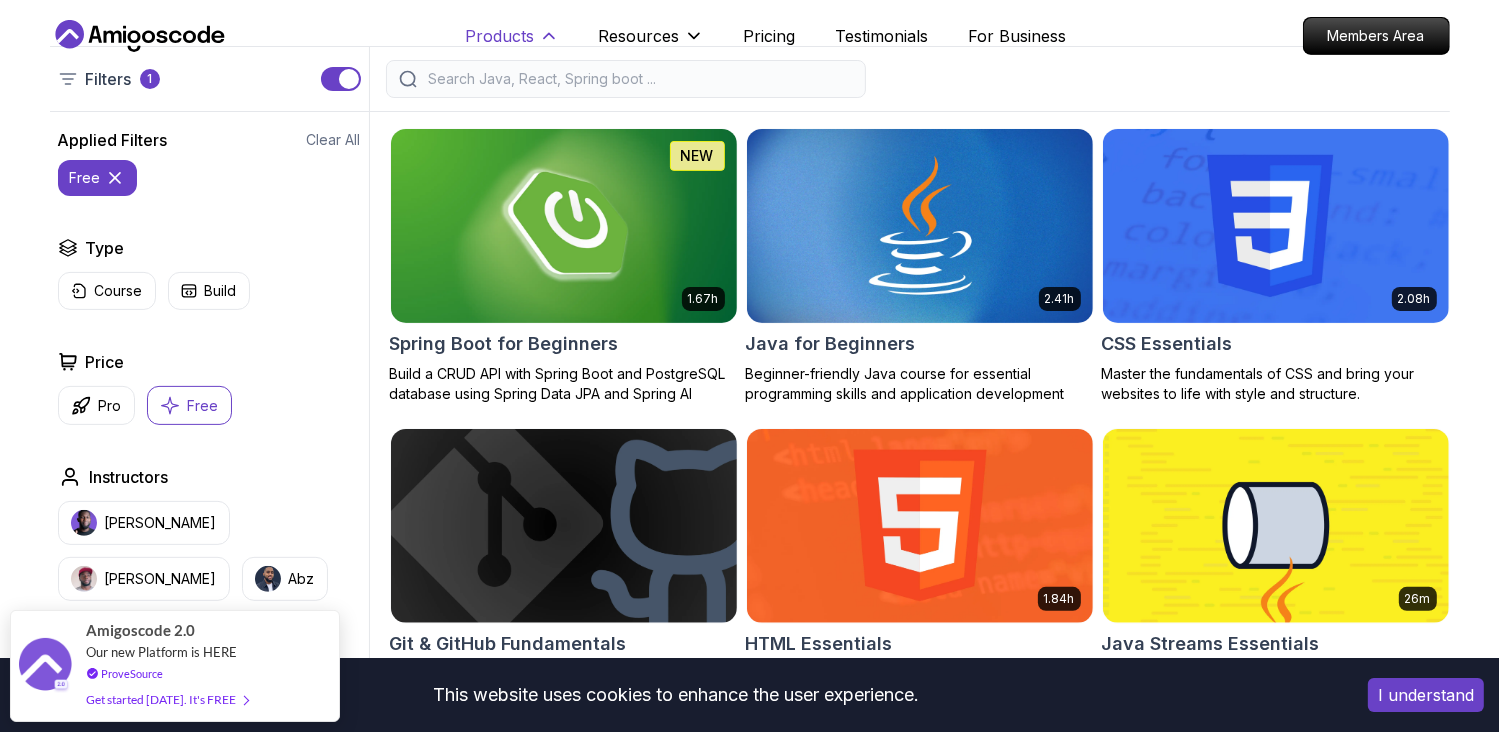 scroll, scrollTop: 300, scrollLeft: 0, axis: vertical 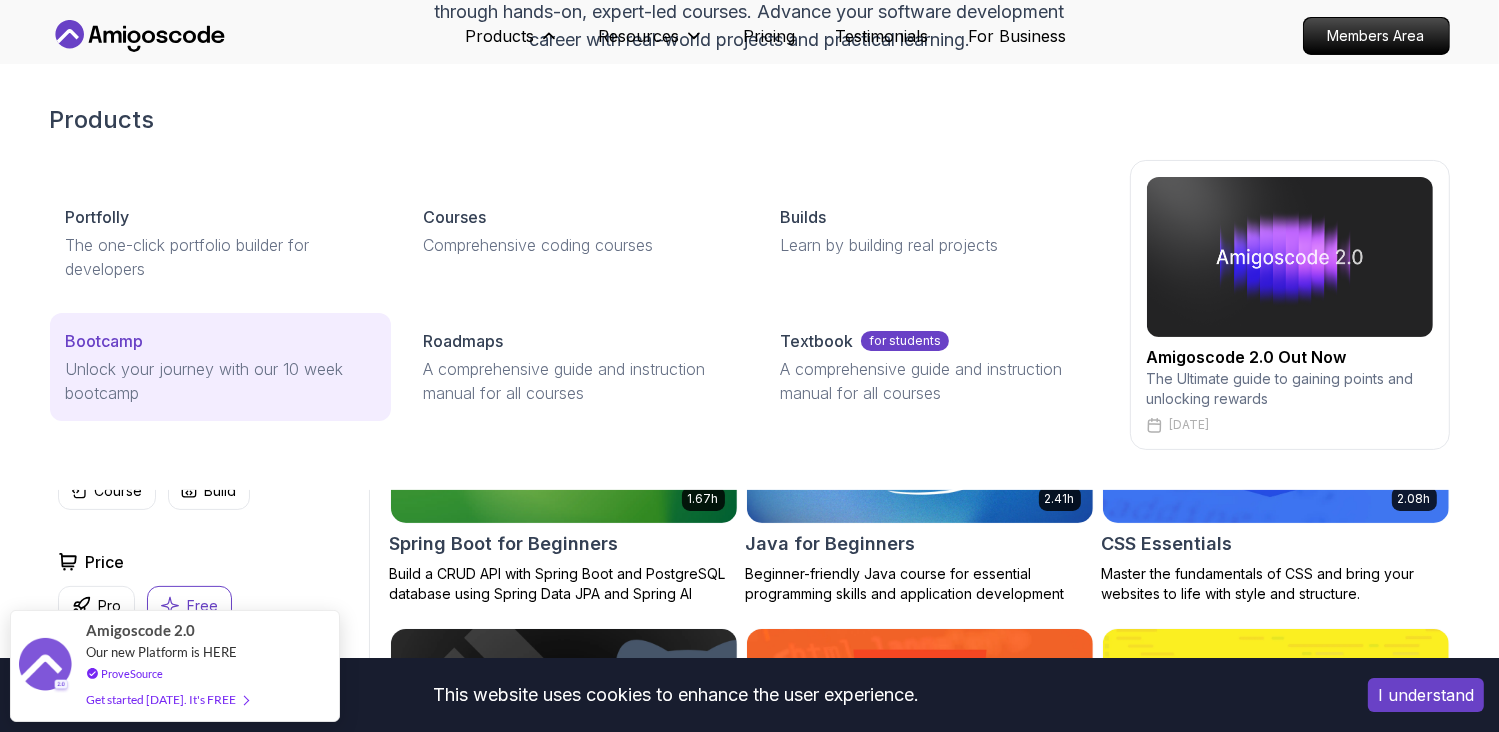 click on "Unlock your journey with our 10 week bootcamp" at bounding box center (220, 381) 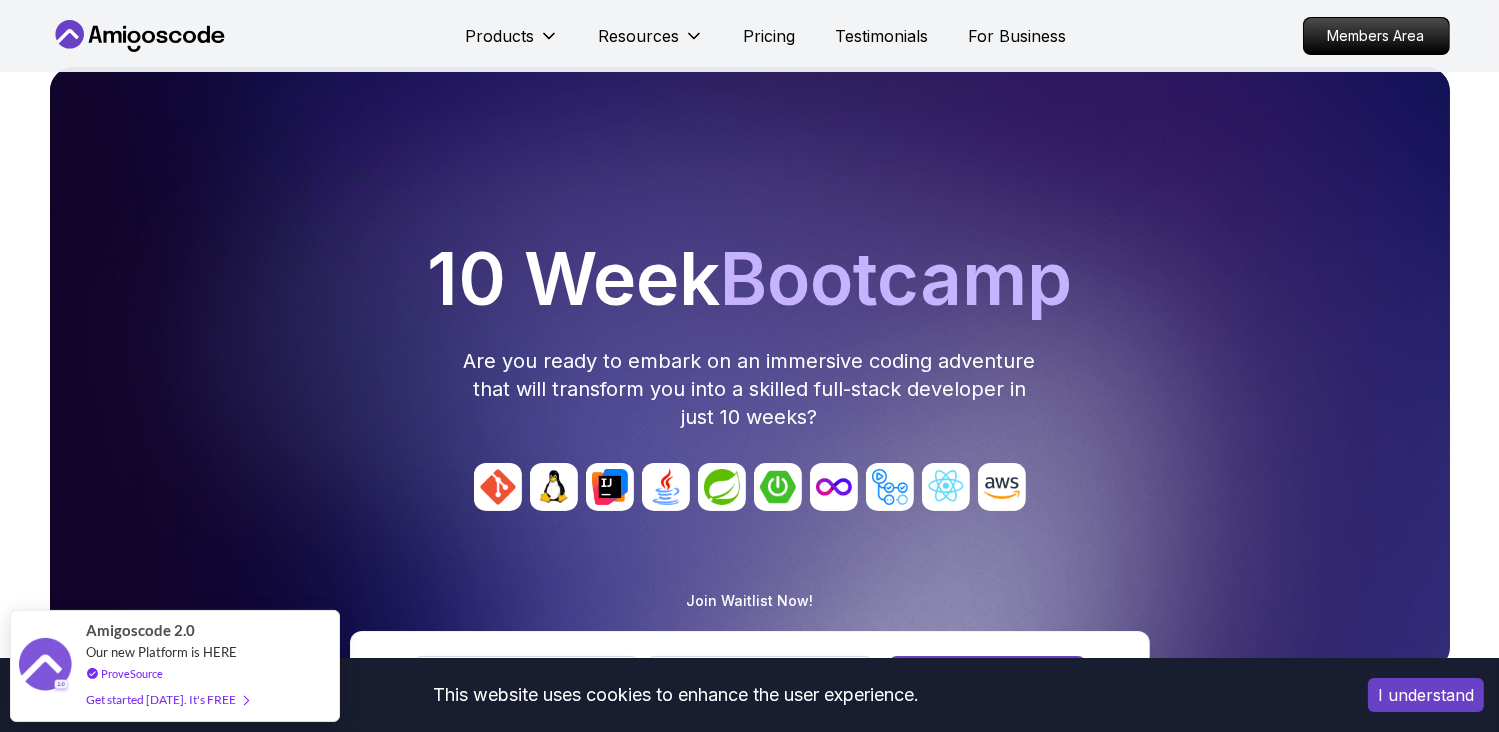 scroll, scrollTop: 0, scrollLeft: 0, axis: both 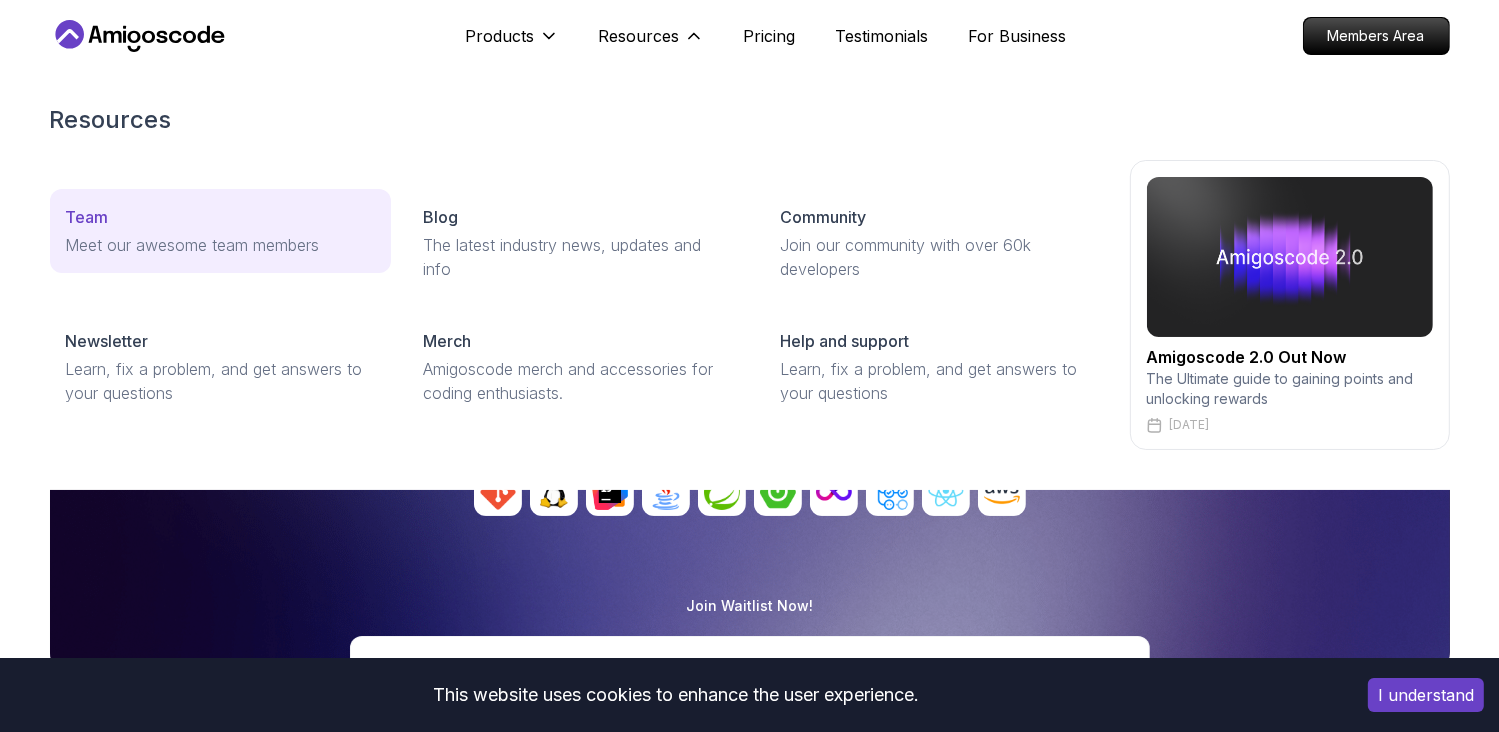 click on "Meet our awesome team members" at bounding box center [220, 245] 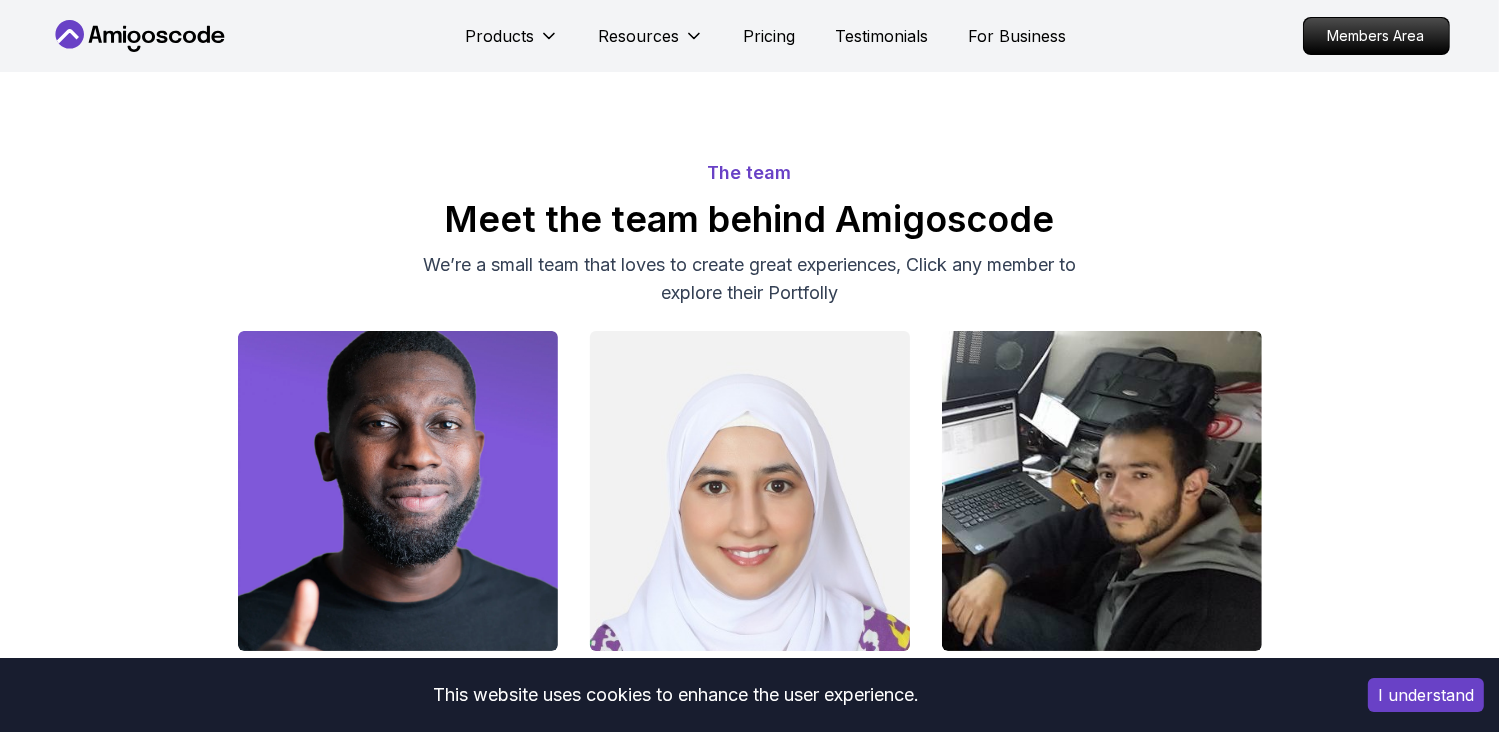 scroll, scrollTop: 0, scrollLeft: 0, axis: both 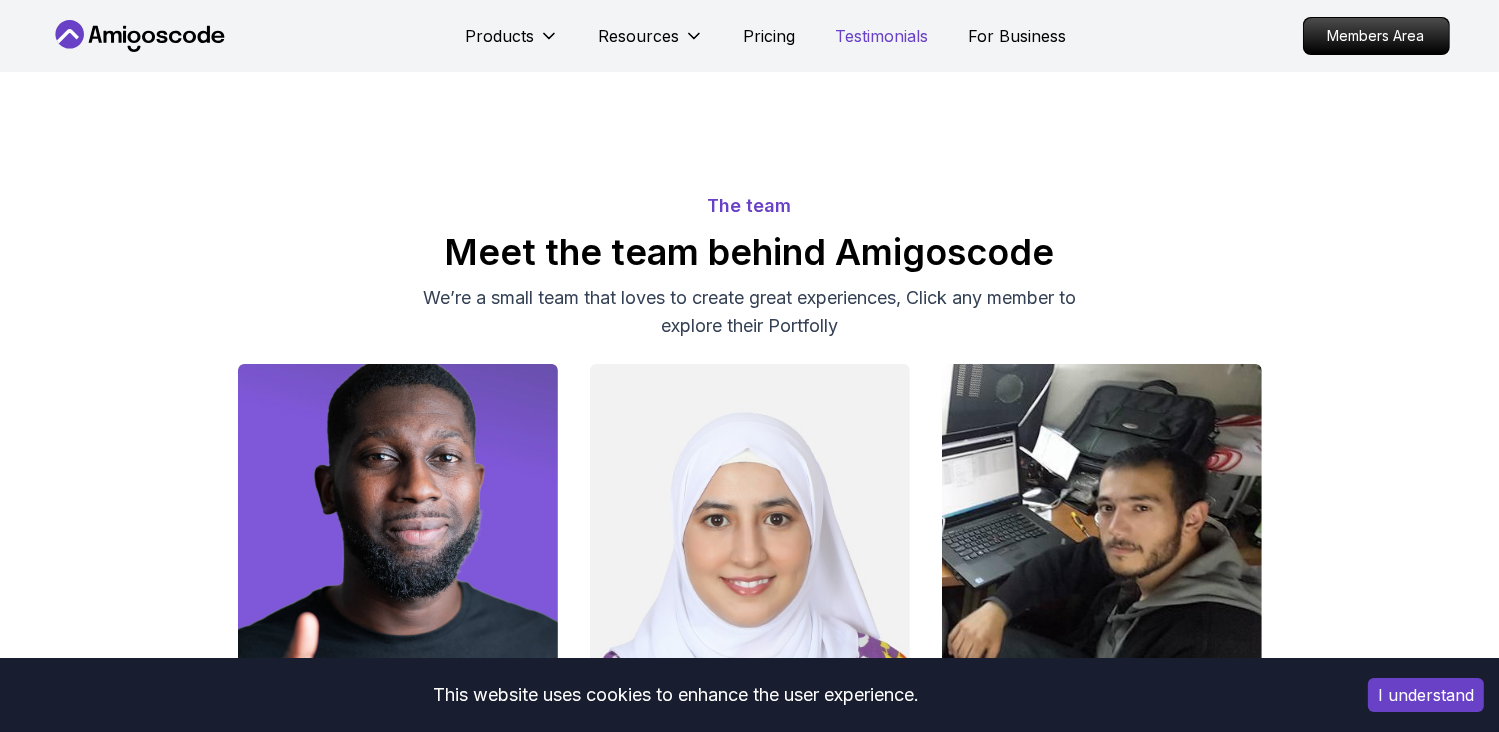 click on "Testimonials" at bounding box center [882, 36] 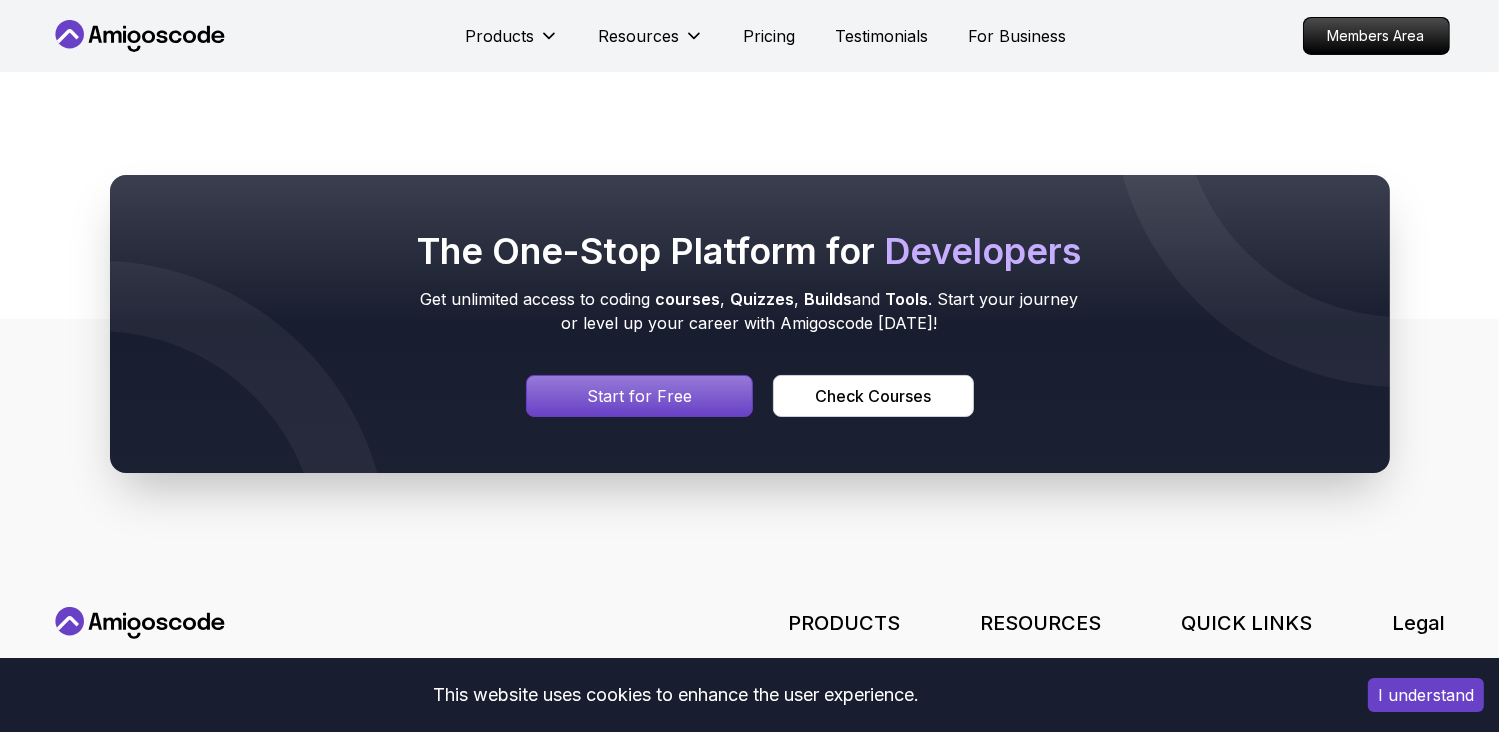 scroll, scrollTop: 0, scrollLeft: 0, axis: both 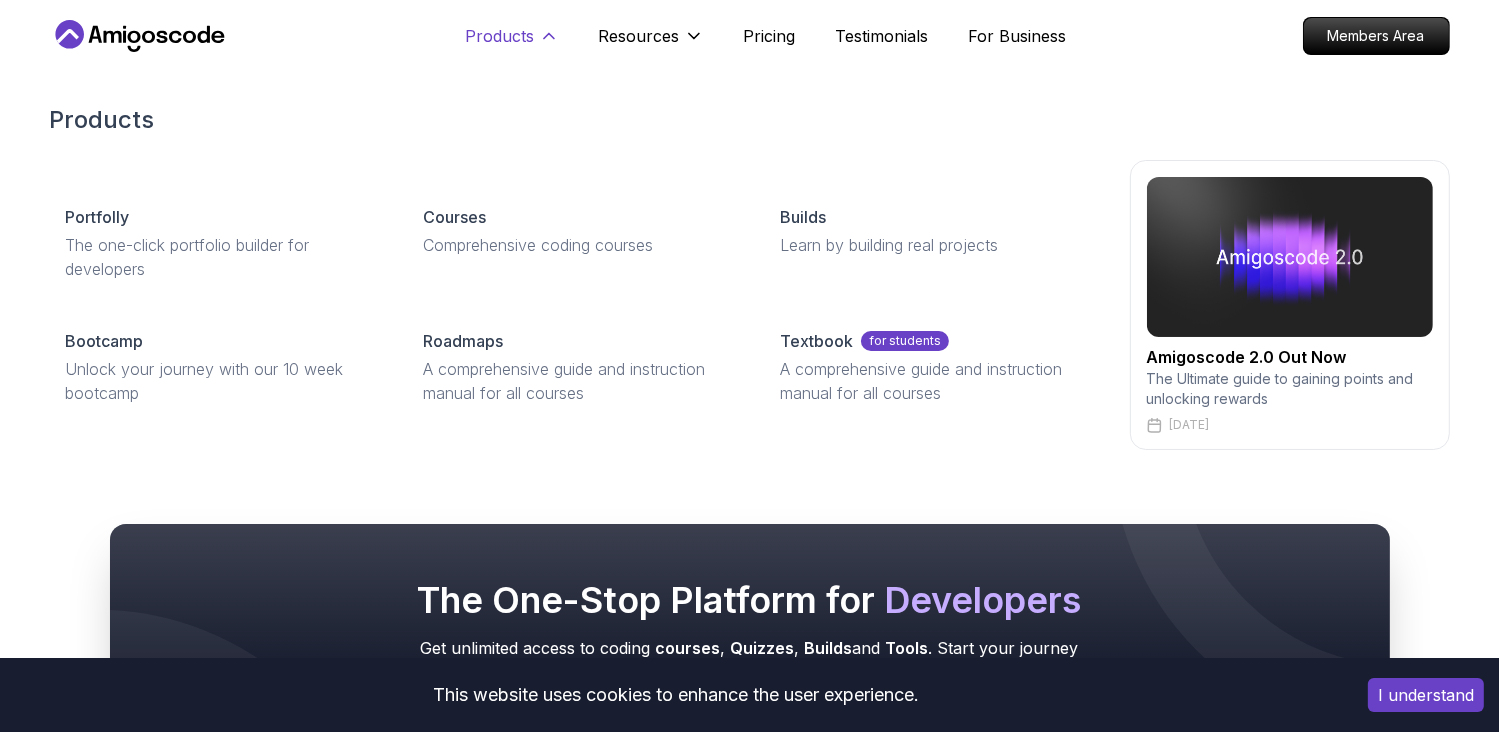 click 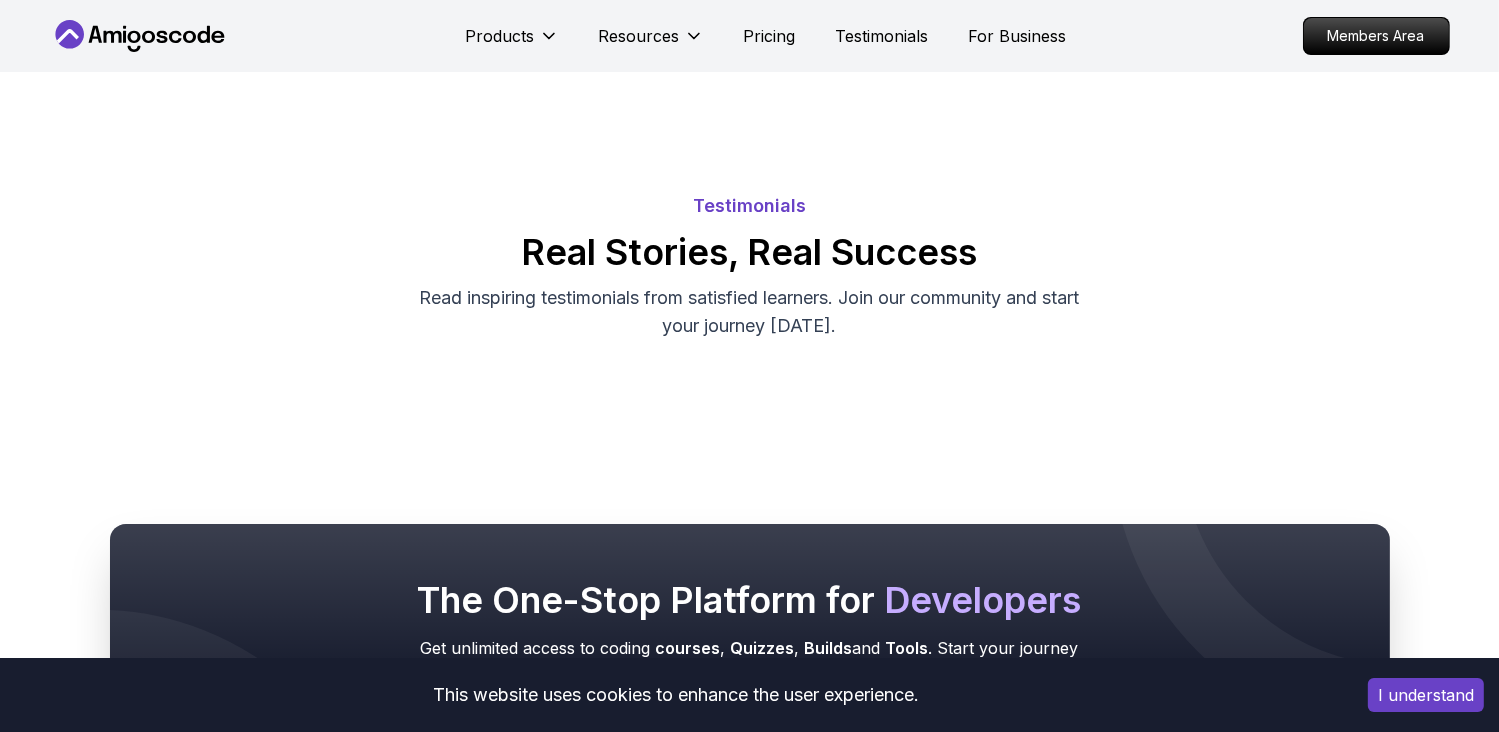 click on "Products Resources Pricing Testimonials For Business Members Area" at bounding box center (750, 36) 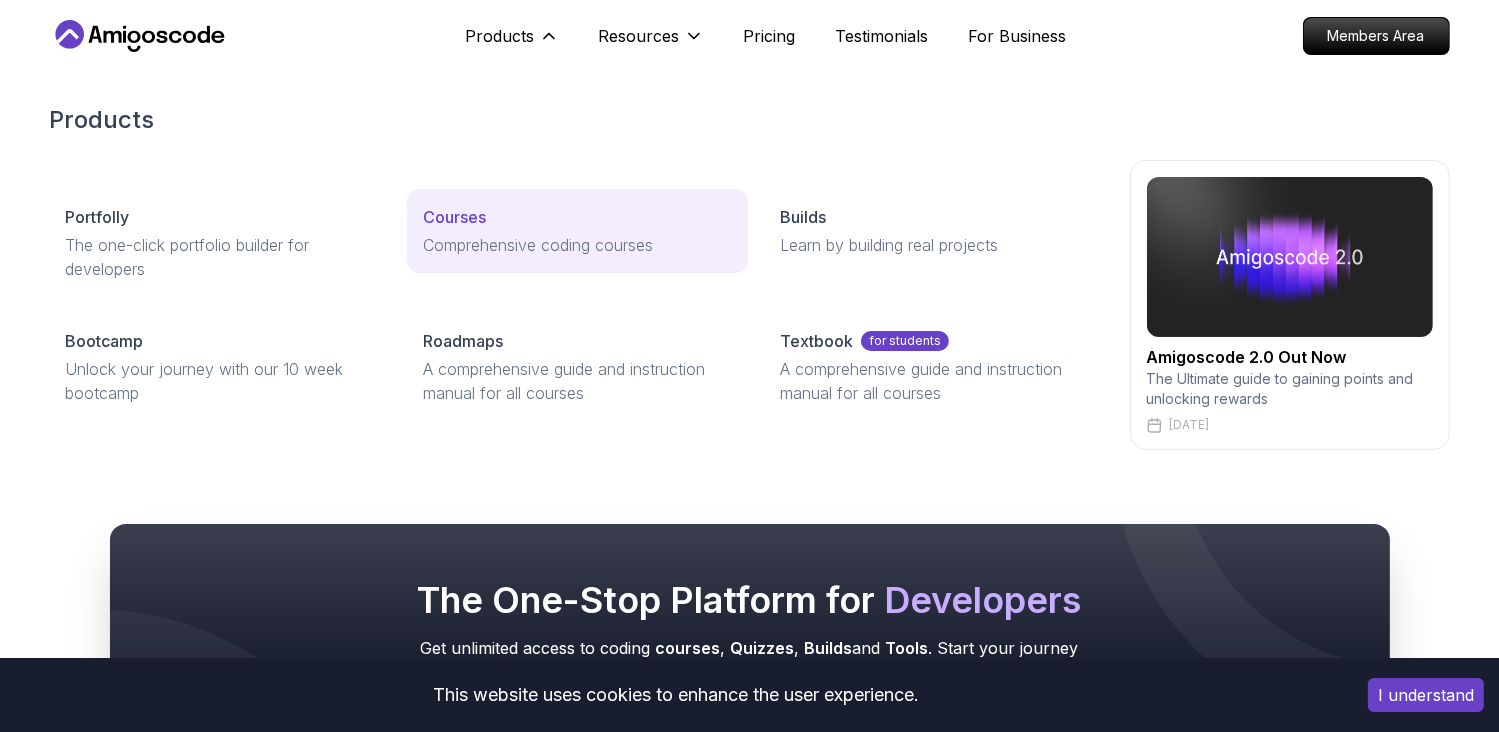 click on "Courses" at bounding box center (454, 217) 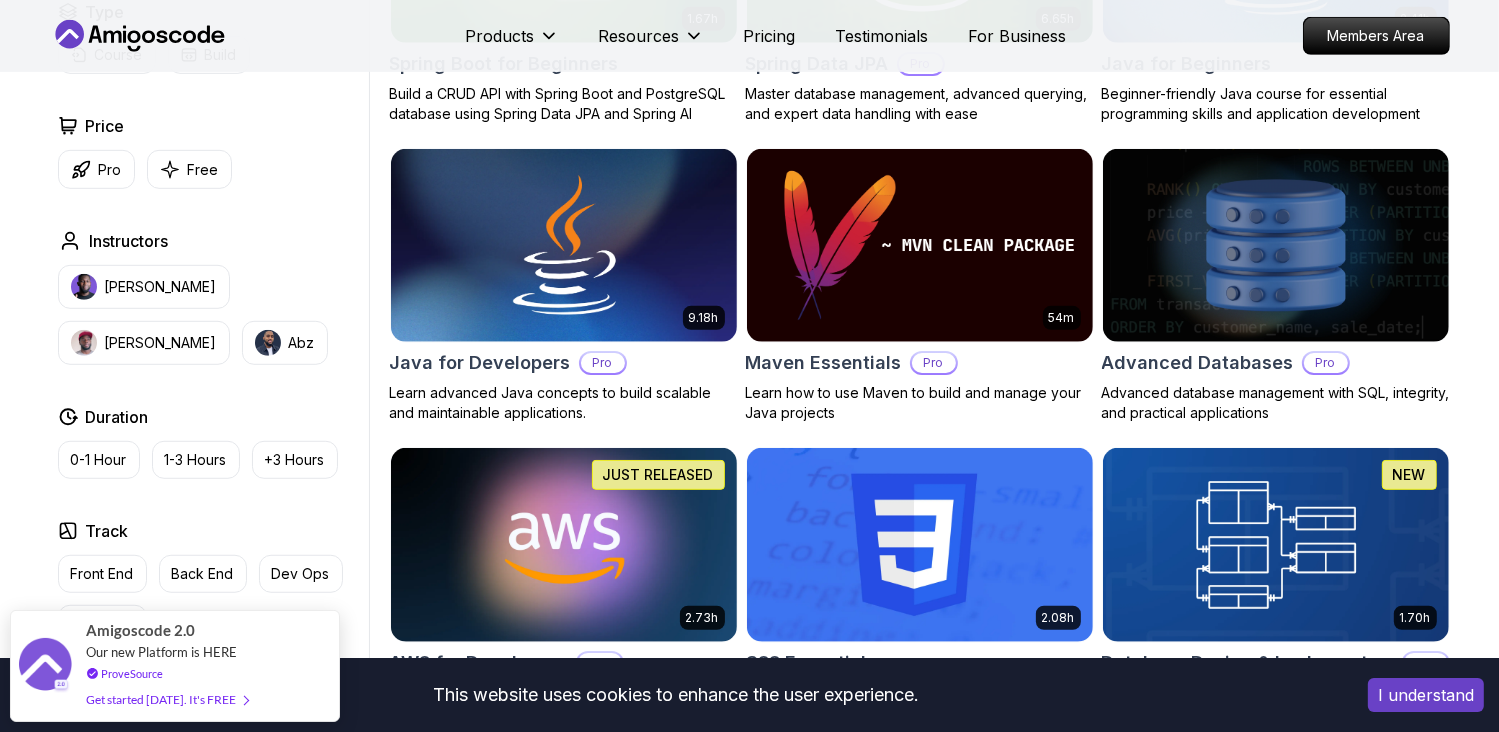 scroll, scrollTop: 1300, scrollLeft: 0, axis: vertical 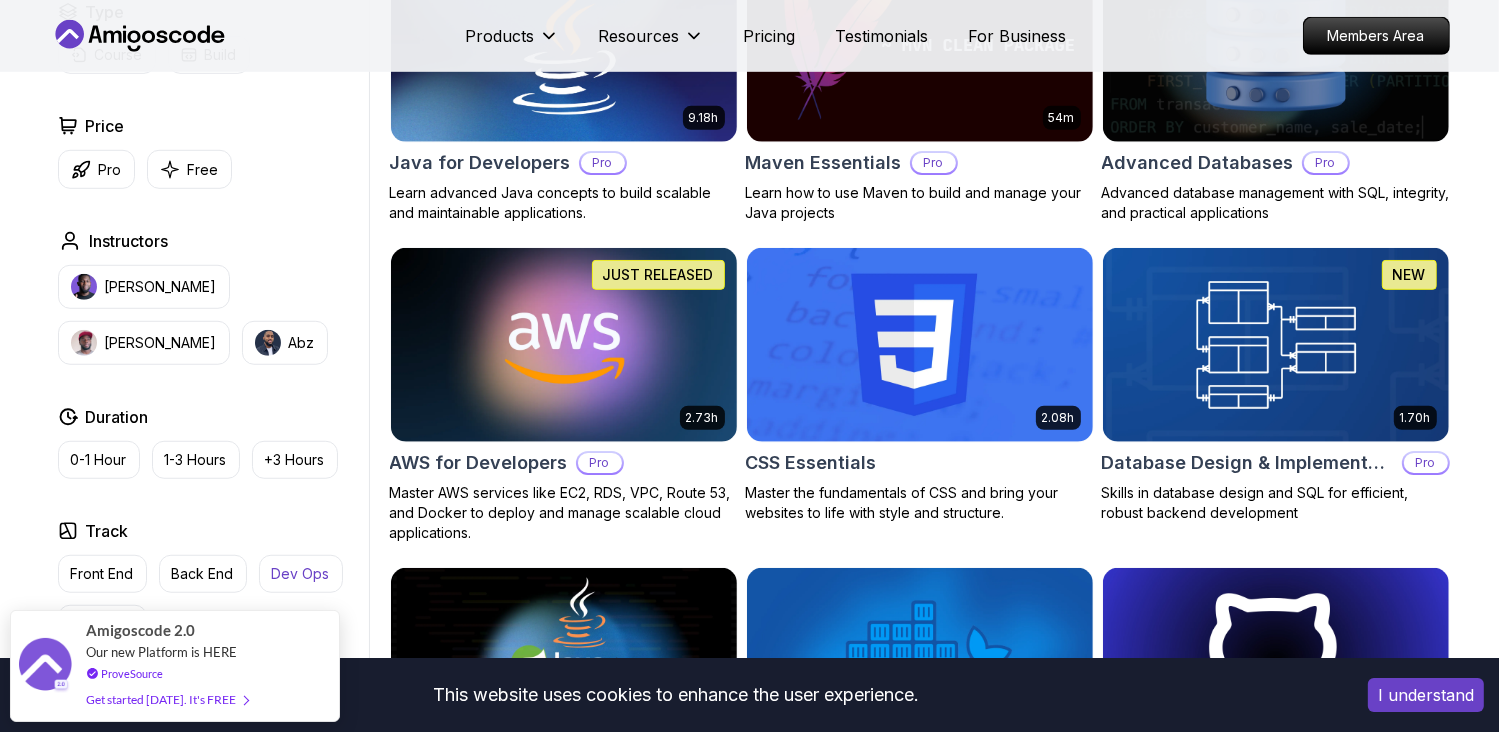 click on "Dev Ops" at bounding box center [301, 574] 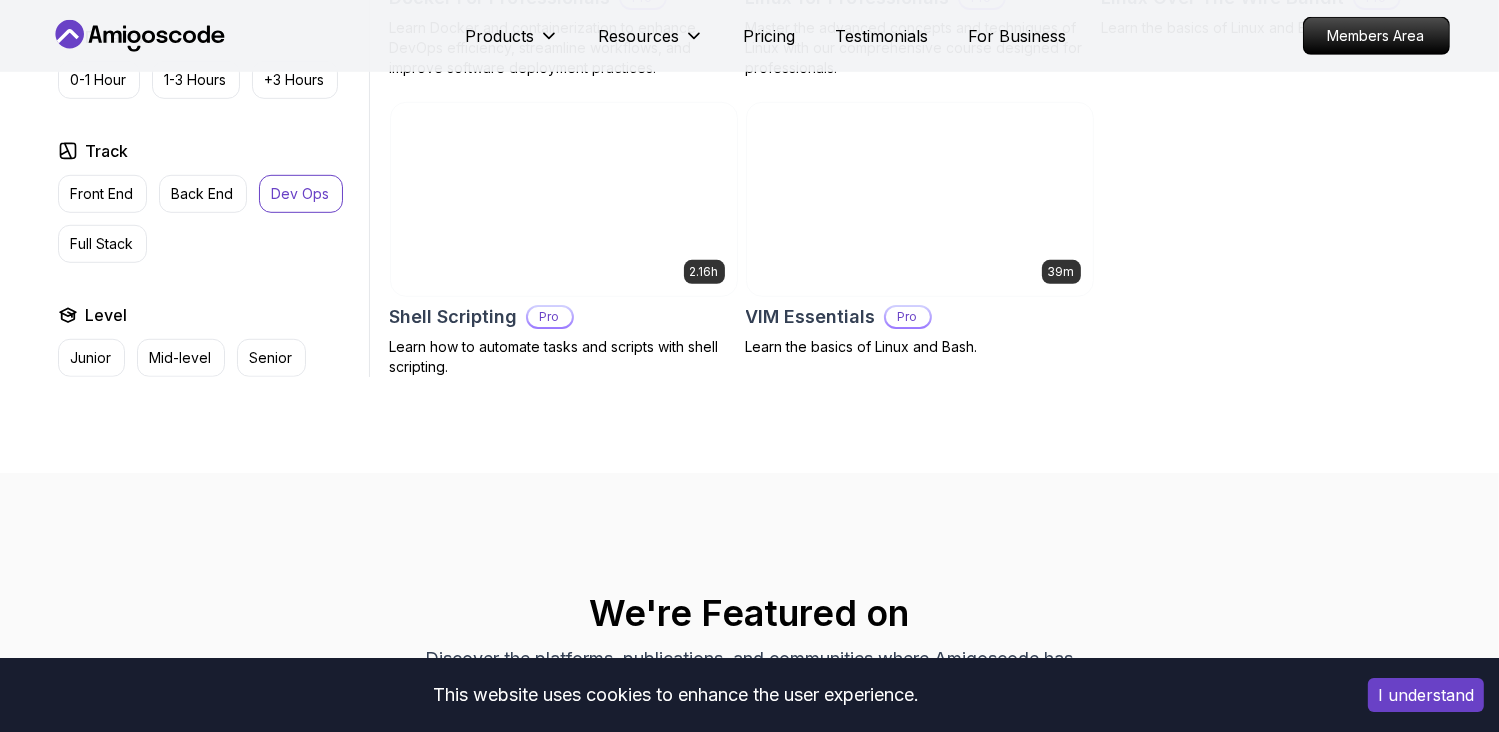 scroll, scrollTop: 1200, scrollLeft: 0, axis: vertical 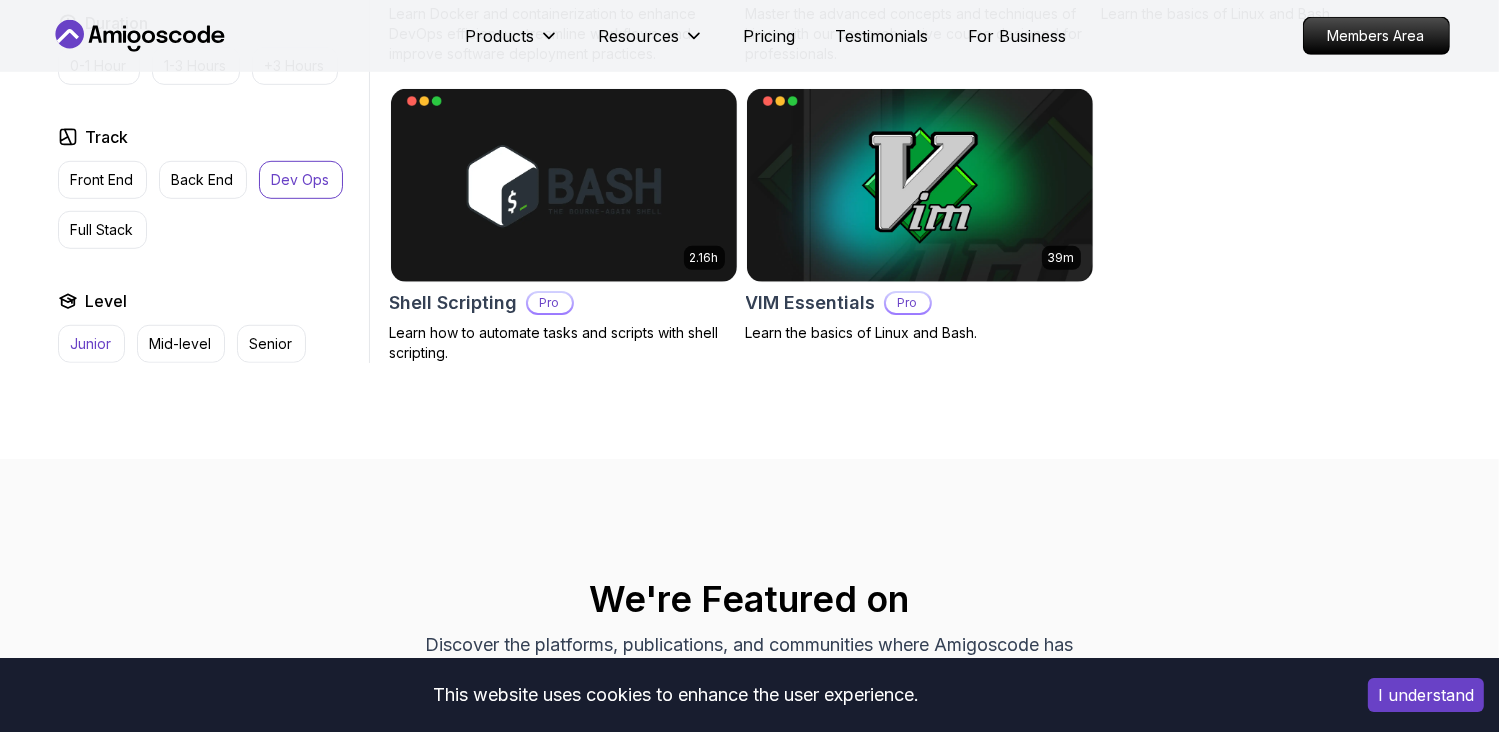click on "Junior" at bounding box center (91, 344) 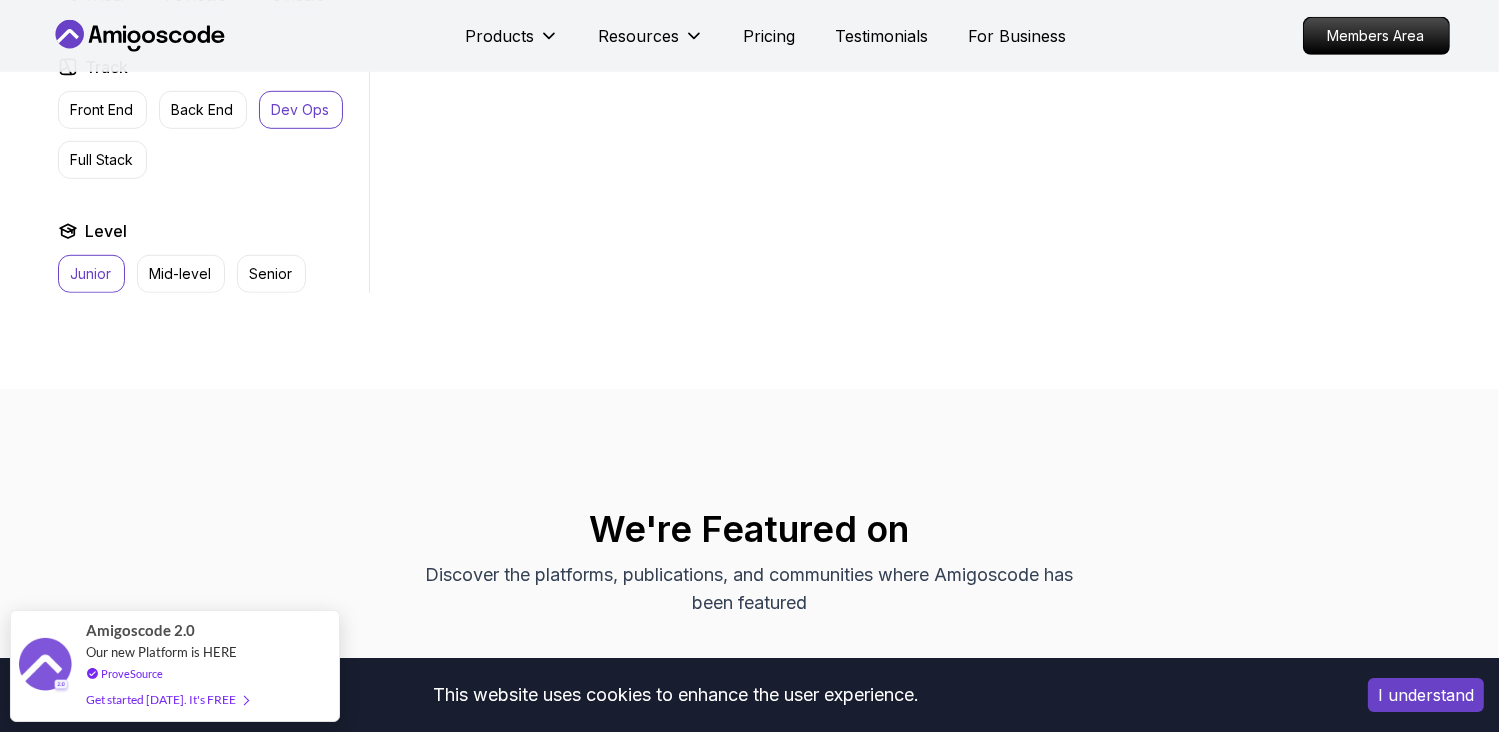 click on "Dev Ops" at bounding box center [301, 110] 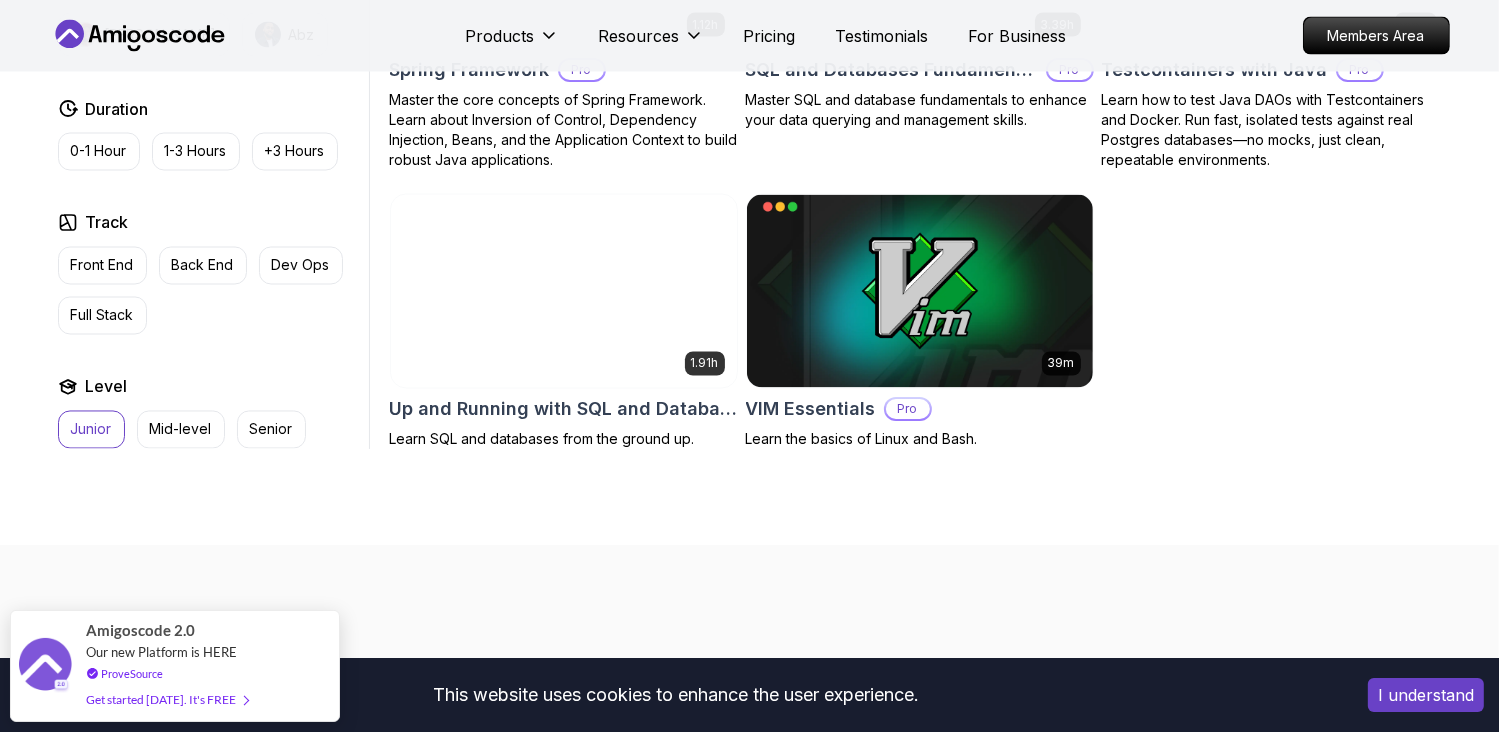 scroll, scrollTop: 3600, scrollLeft: 0, axis: vertical 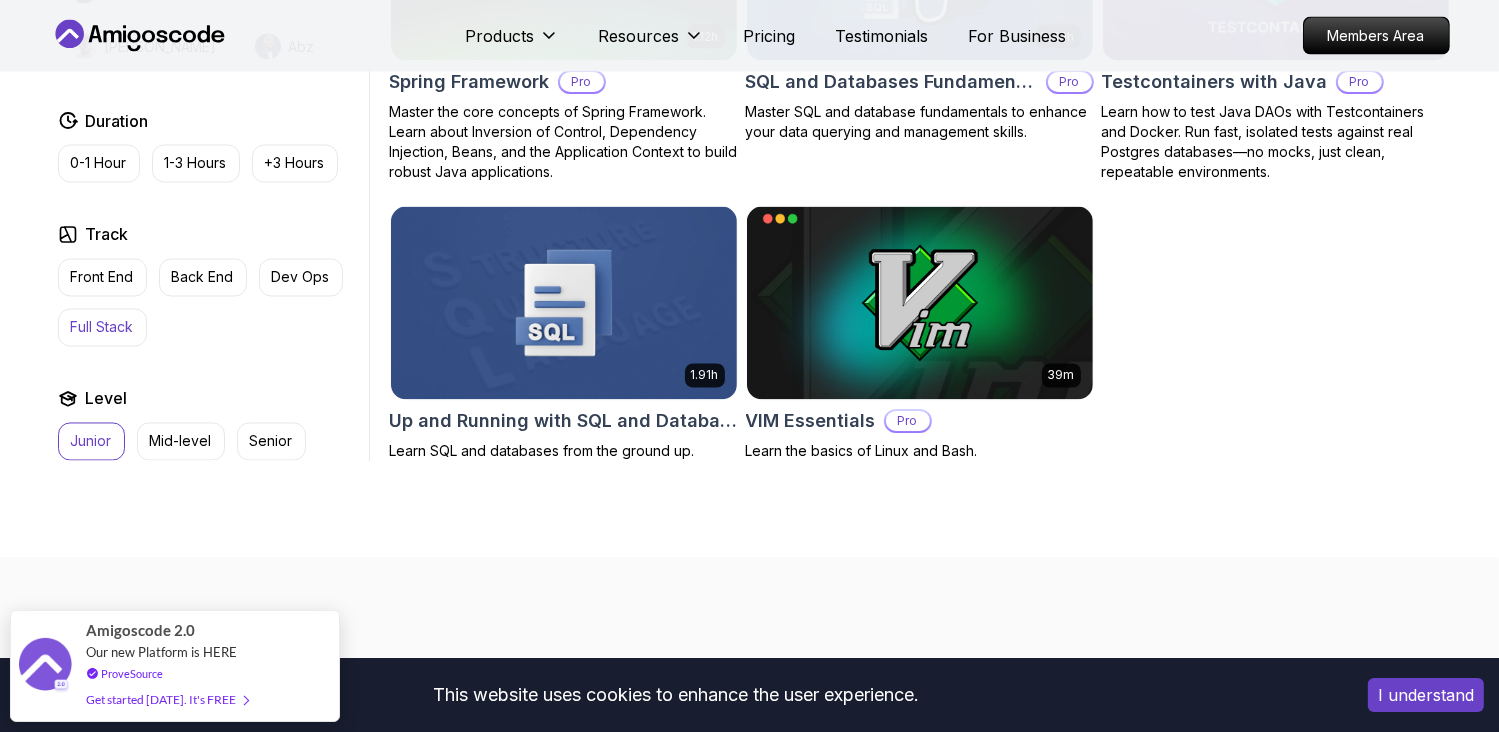 click on "Full Stack" at bounding box center [102, 328] 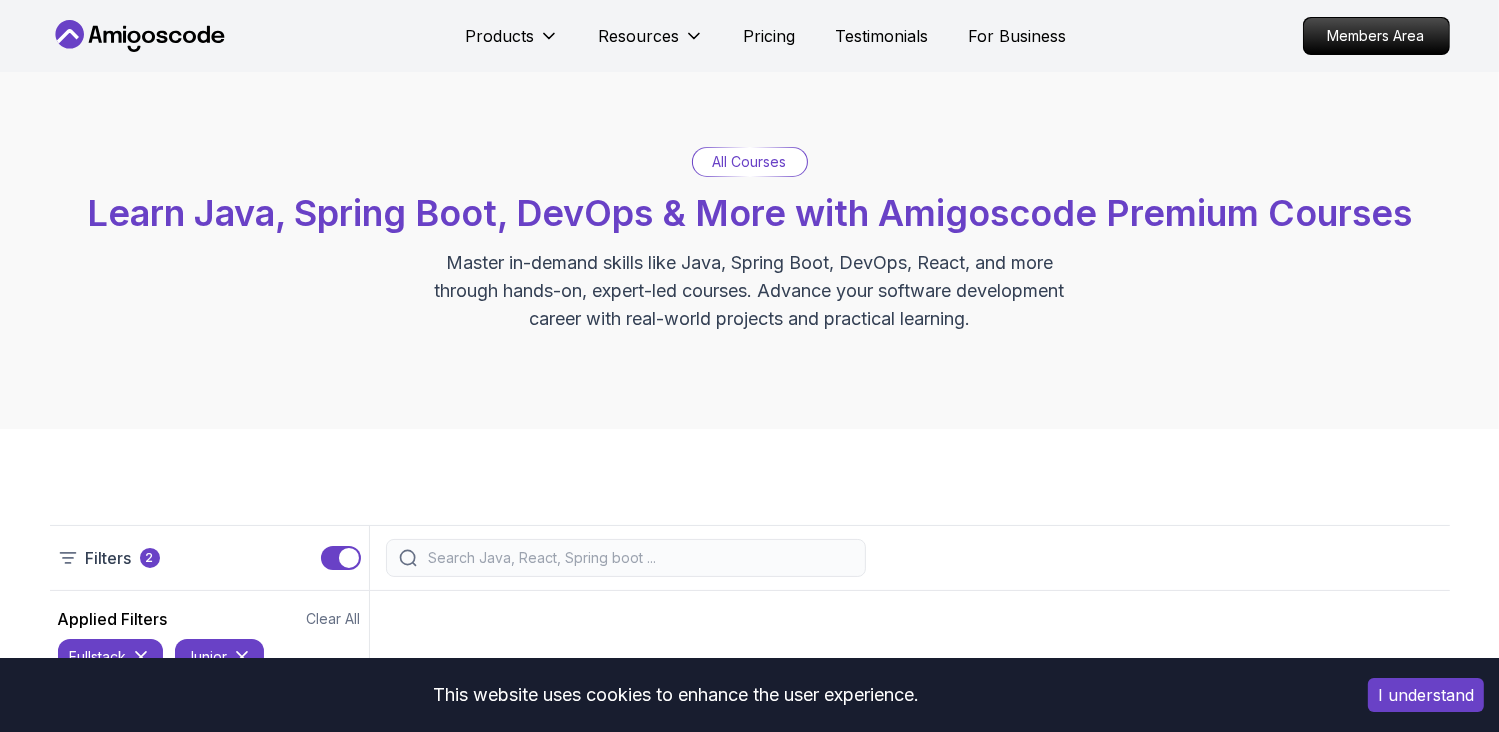 scroll, scrollTop: 0, scrollLeft: 0, axis: both 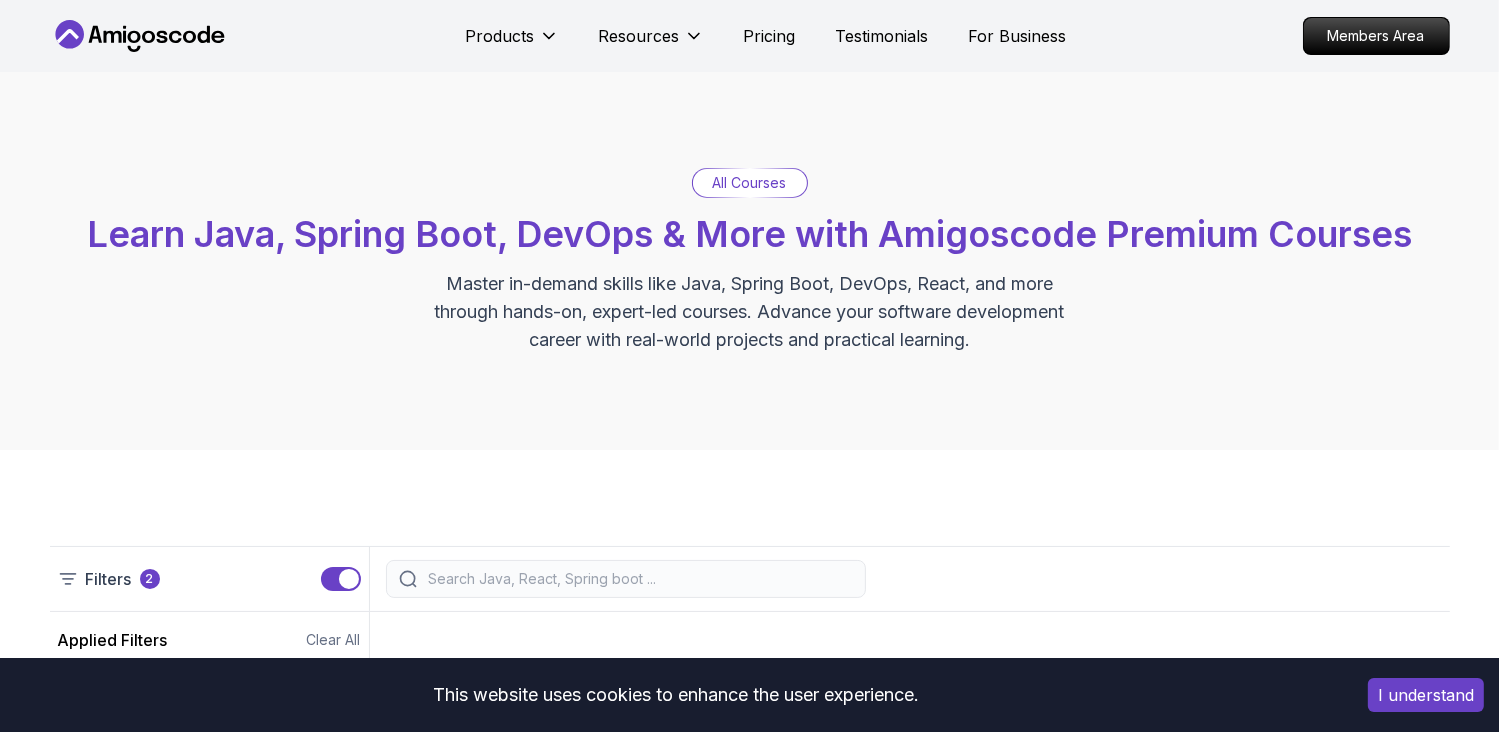 click 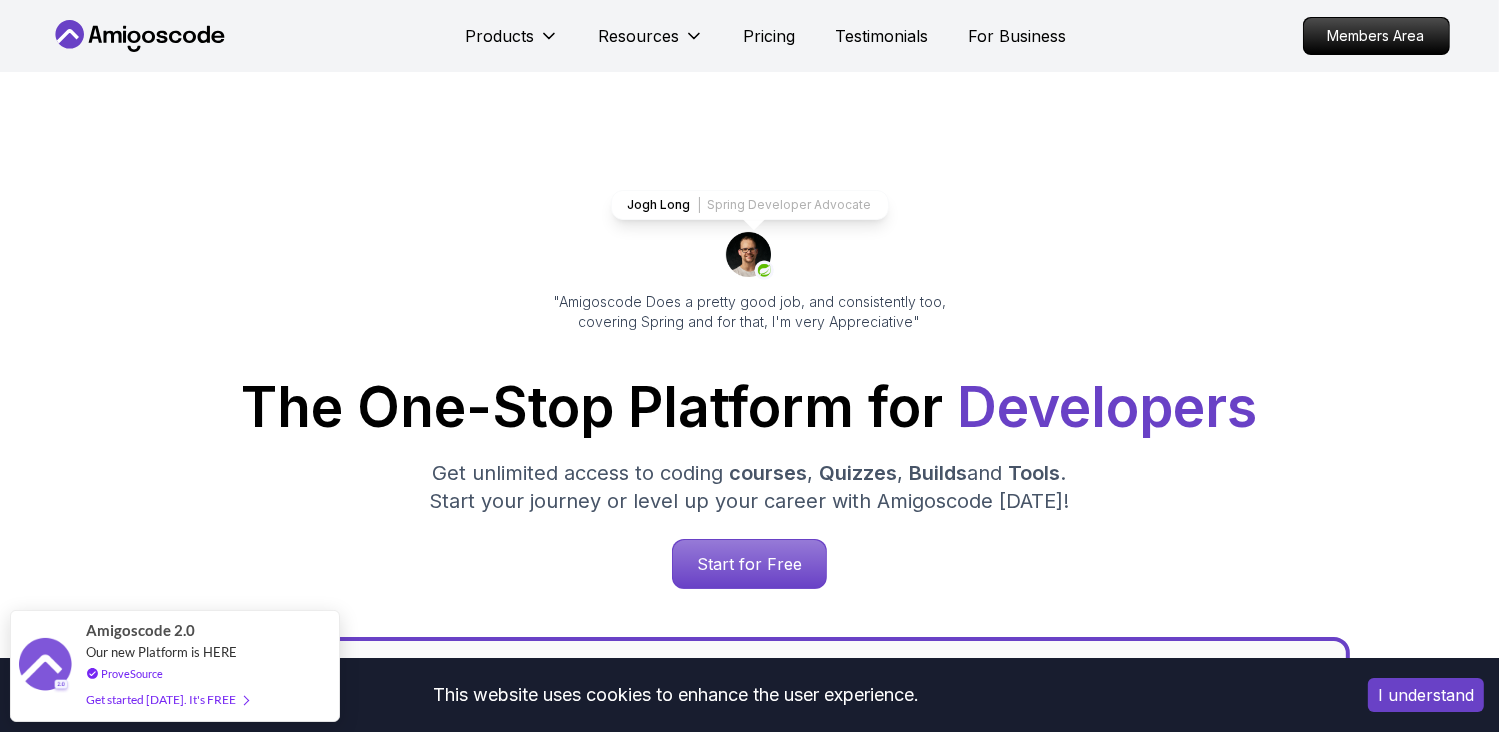 scroll, scrollTop: 0, scrollLeft: 0, axis: both 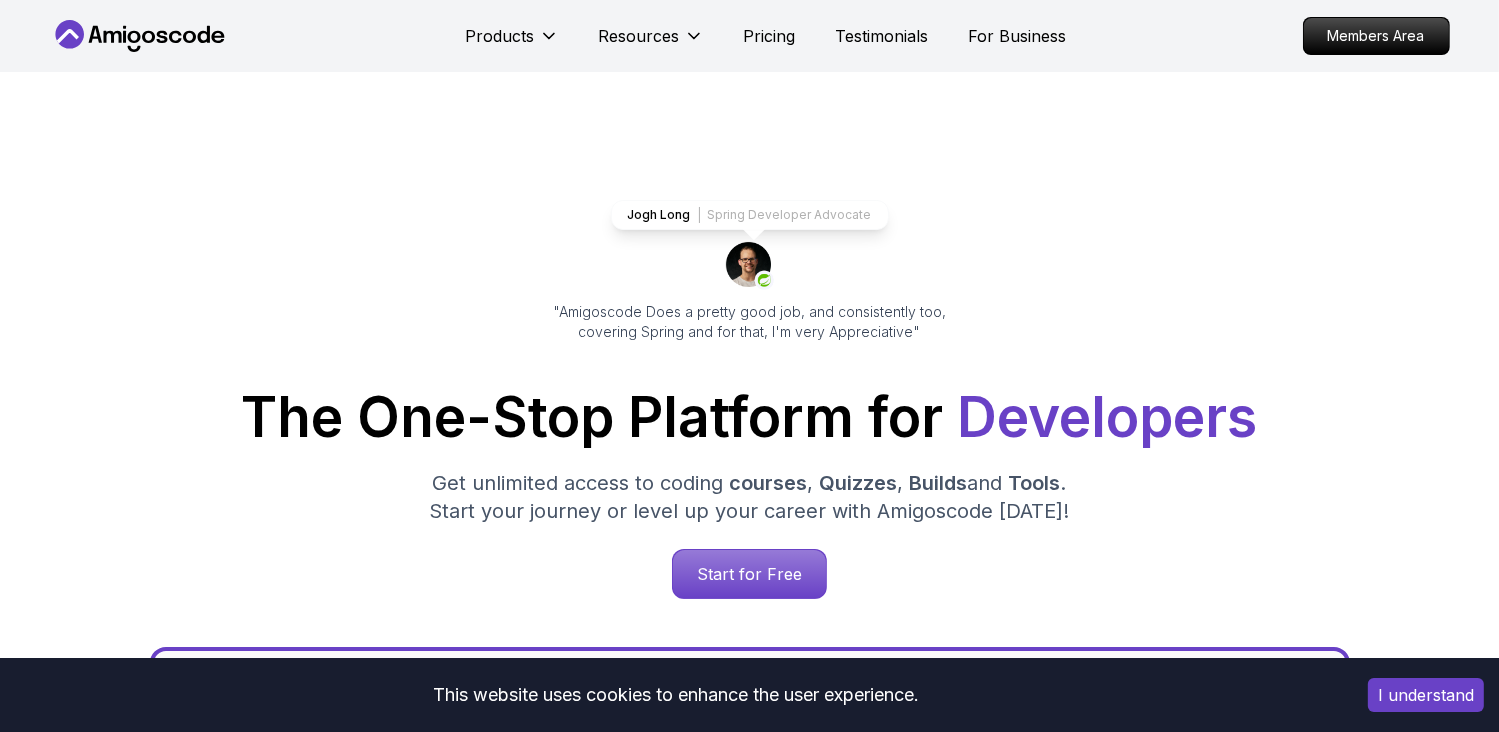 click on "Jogh Long Spring Developer Advocate "Amigoscode Does a pretty good job, and consistently too, covering Spring and for that, I'm very Appreciative" The One-Stop Platform for   Developers Get unlimited access to coding   courses ,   Quizzes ,   Builds  and   Tools . Start your journey or level up your career with Amigoscode [DATE]! Start for Free [URL][DOMAIN_NAME]" at bounding box center (750, 817) 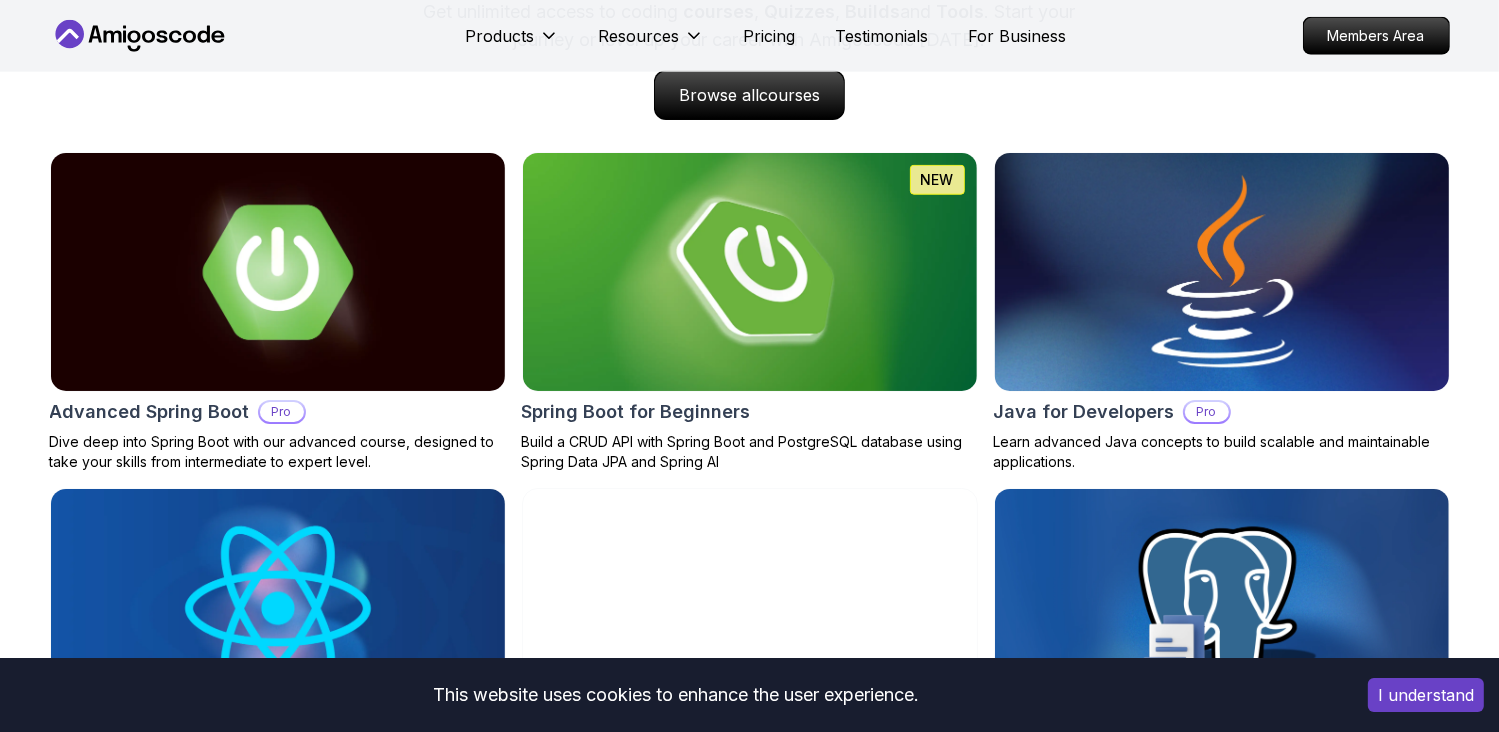 scroll, scrollTop: 2200, scrollLeft: 0, axis: vertical 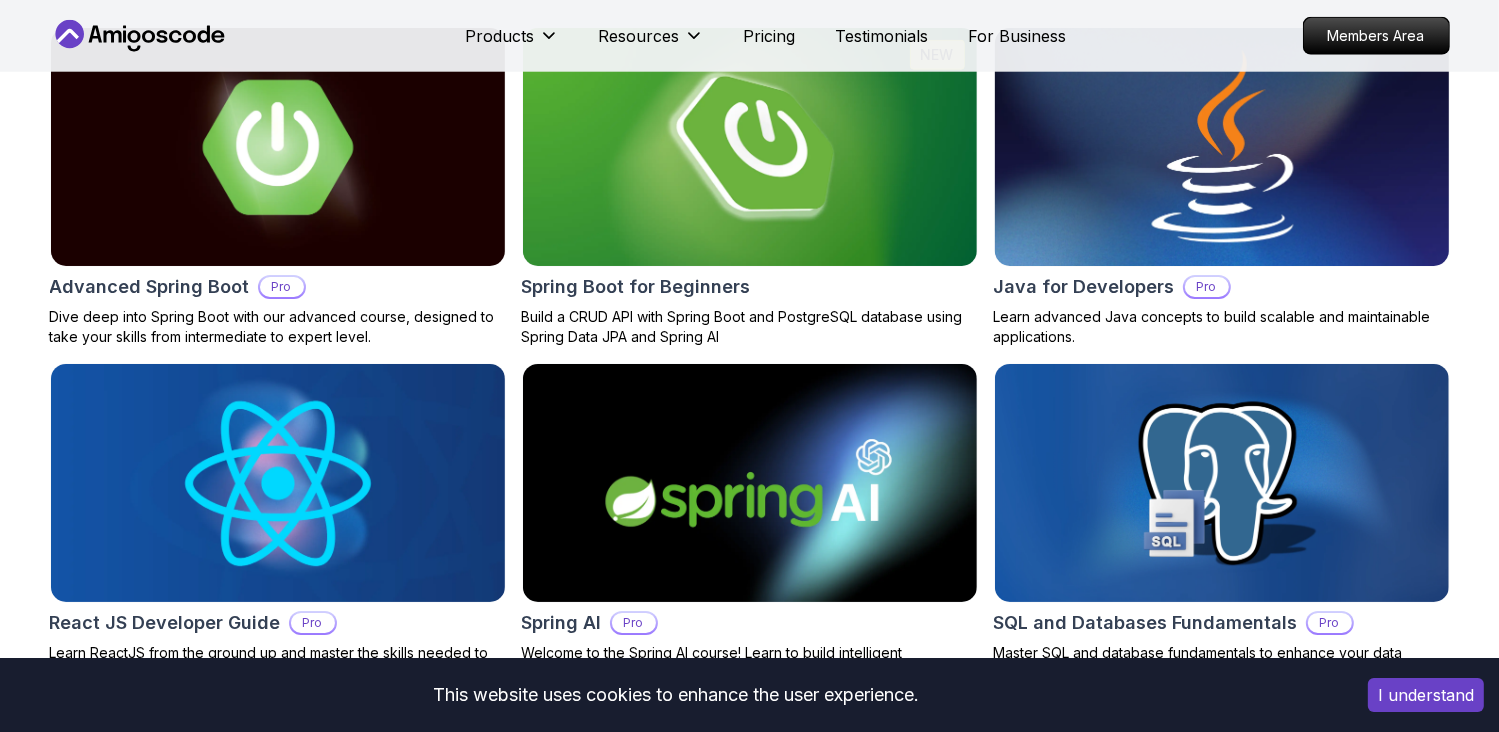 click at bounding box center [1221, 147] 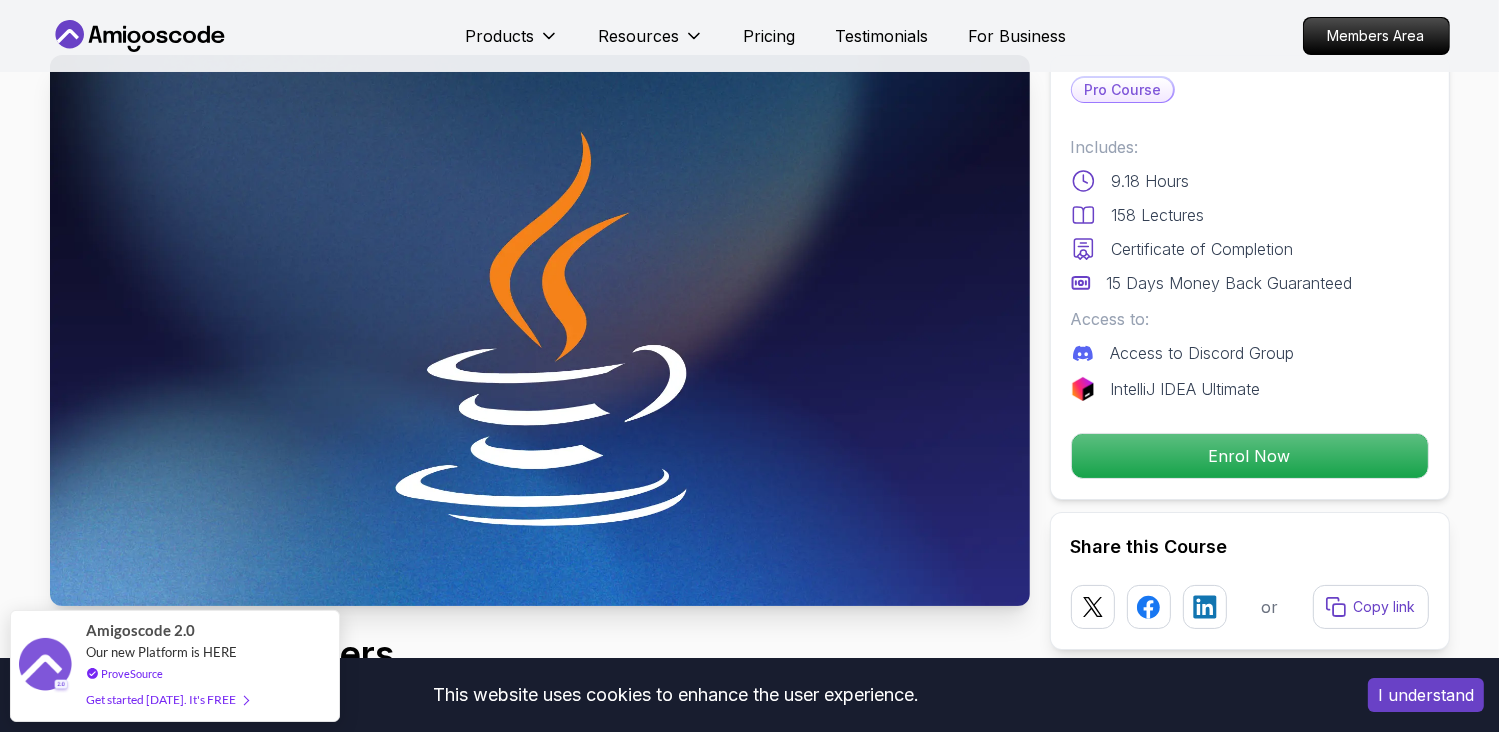 scroll, scrollTop: 100, scrollLeft: 0, axis: vertical 